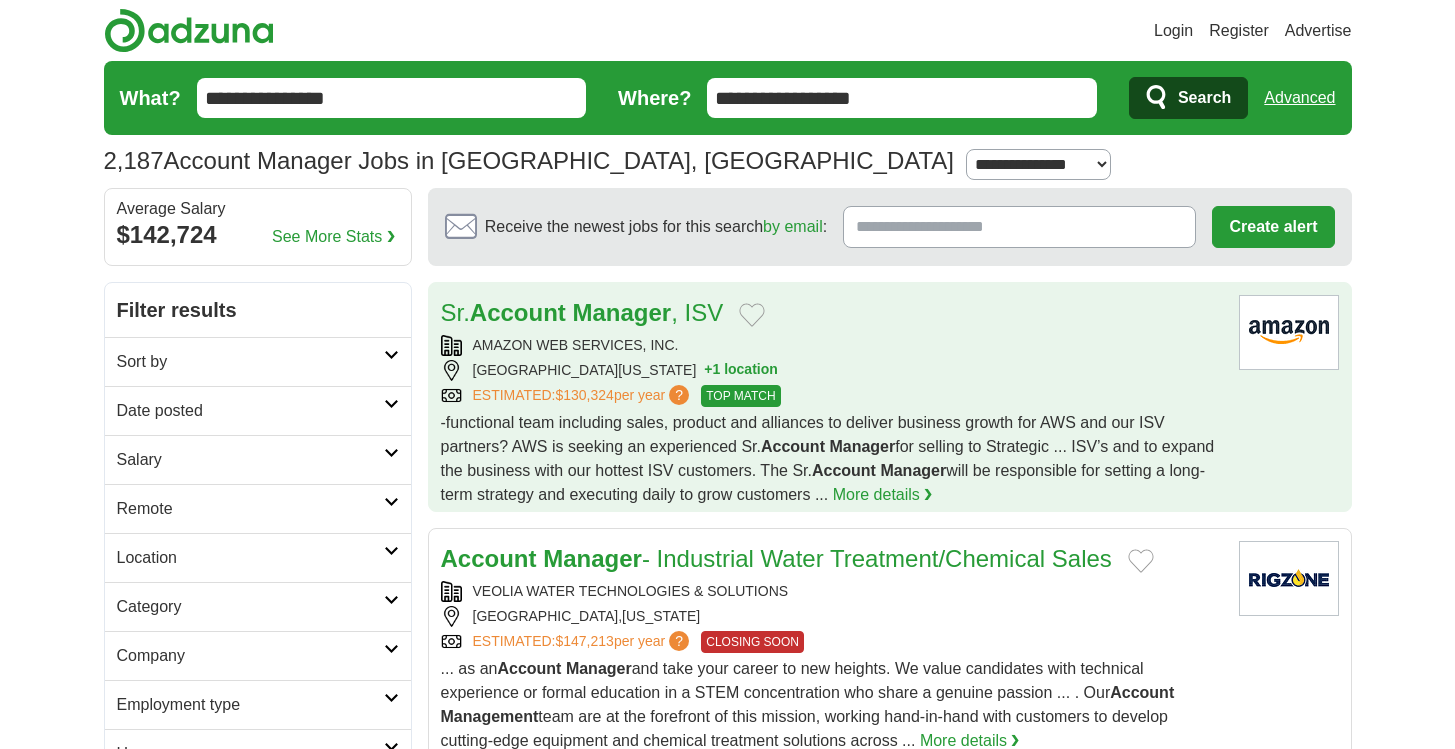 scroll, scrollTop: 0, scrollLeft: 0, axis: both 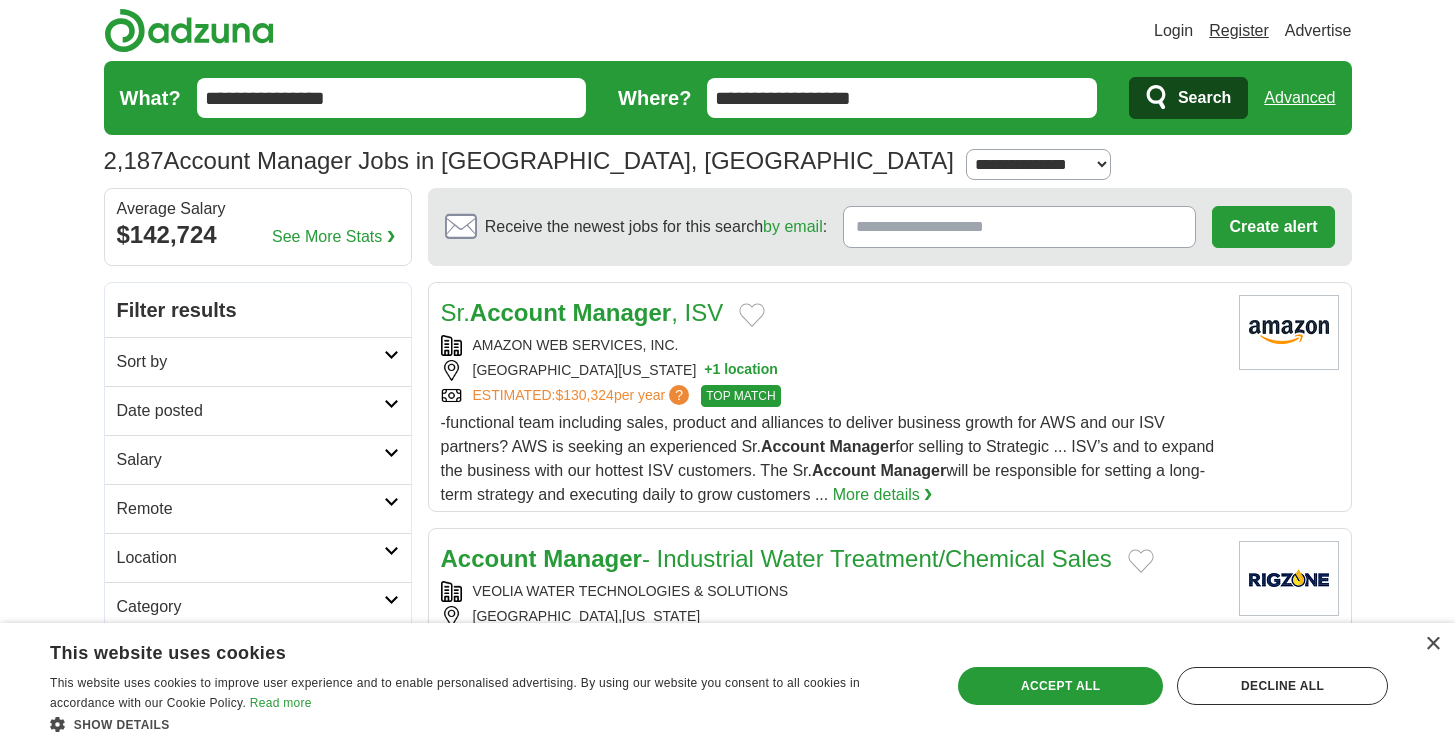 click on "Register" at bounding box center (1239, 31) 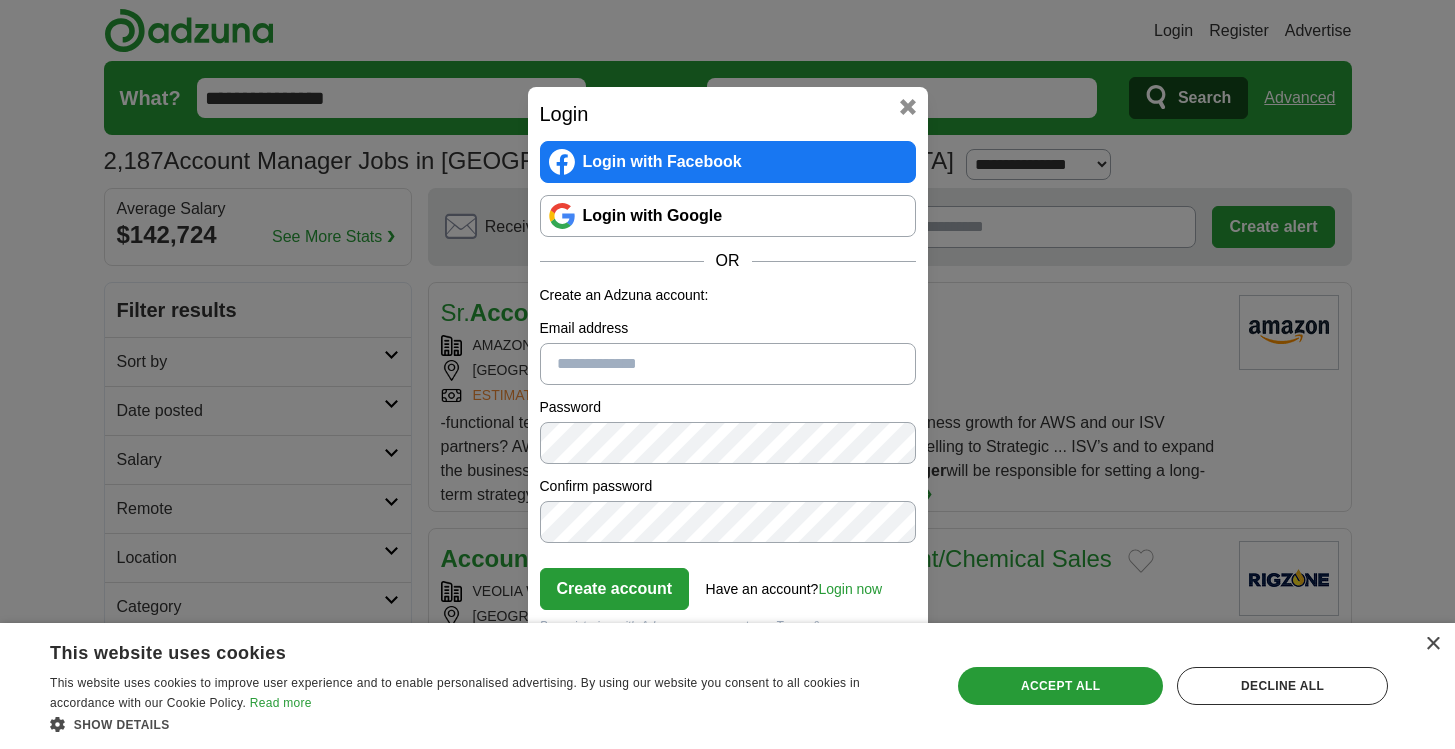 click on "Email address" at bounding box center (728, 364) 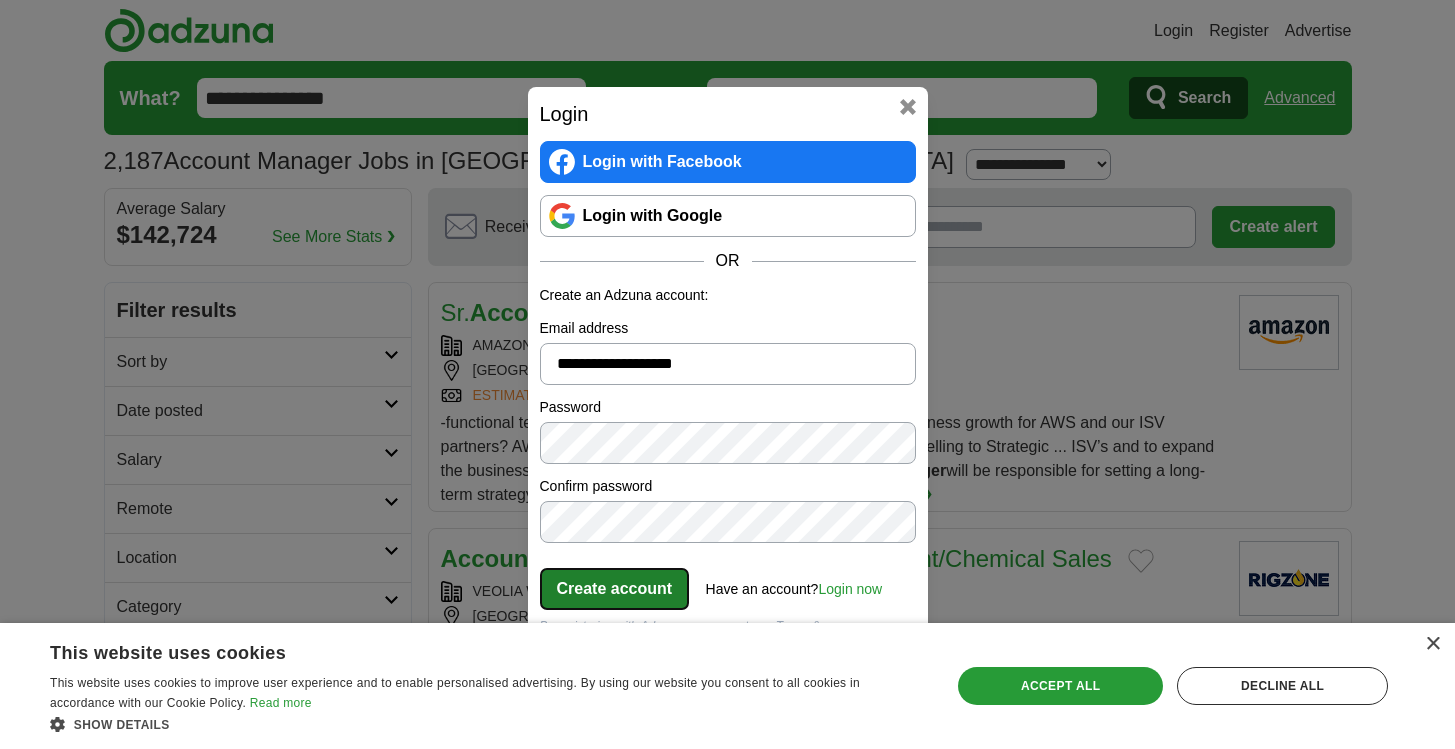click on "Create account" at bounding box center (615, 589) 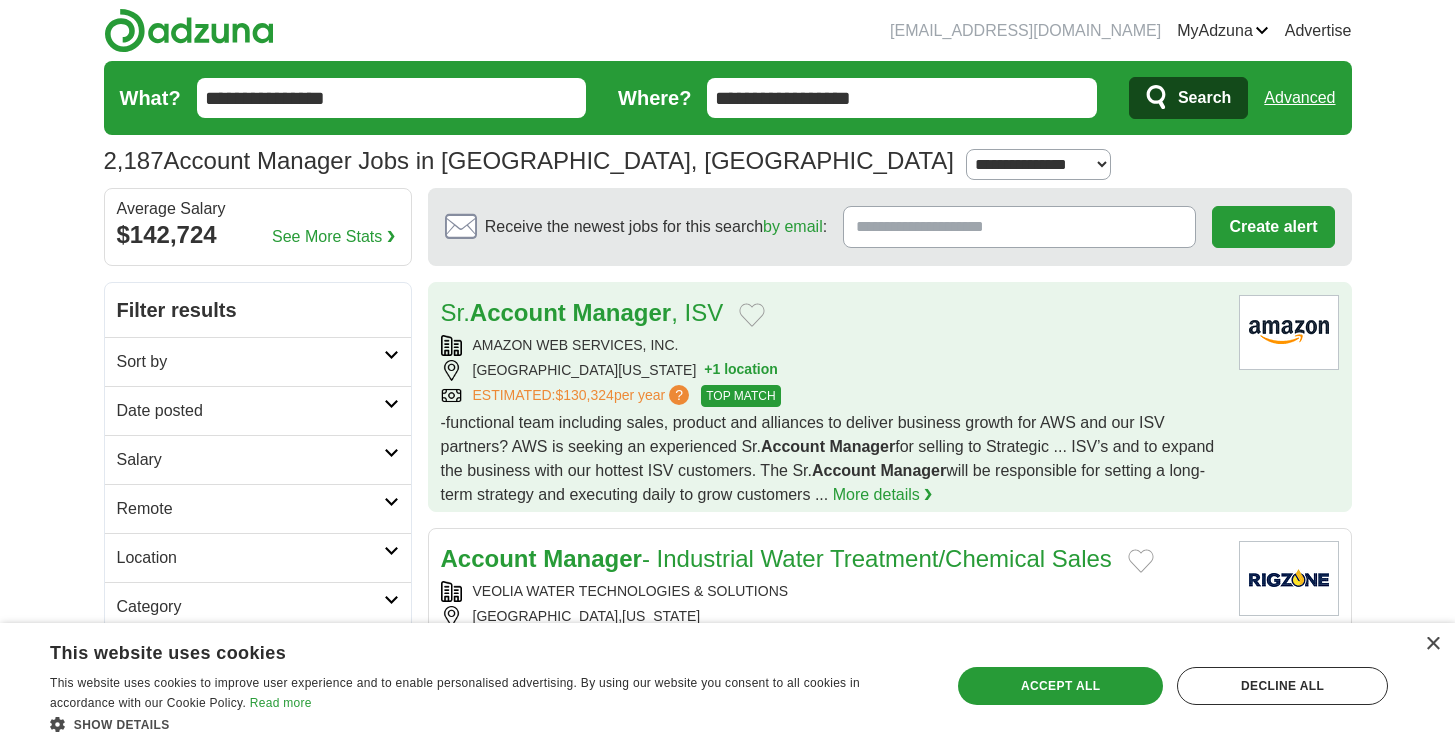 click on "SAN FRANCISCO, CALIFORNIA, 94102
+ 1
location" at bounding box center (832, 370) 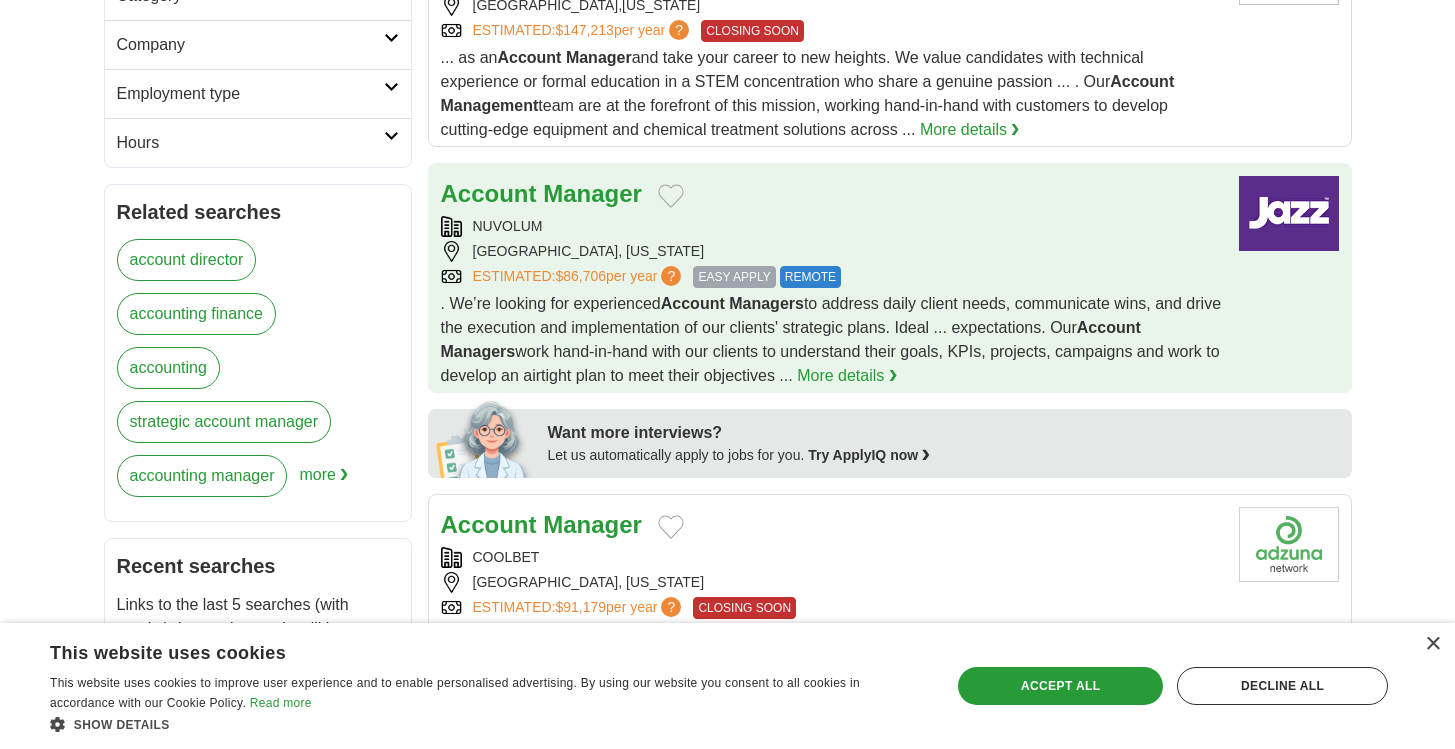 scroll, scrollTop: 614, scrollLeft: 0, axis: vertical 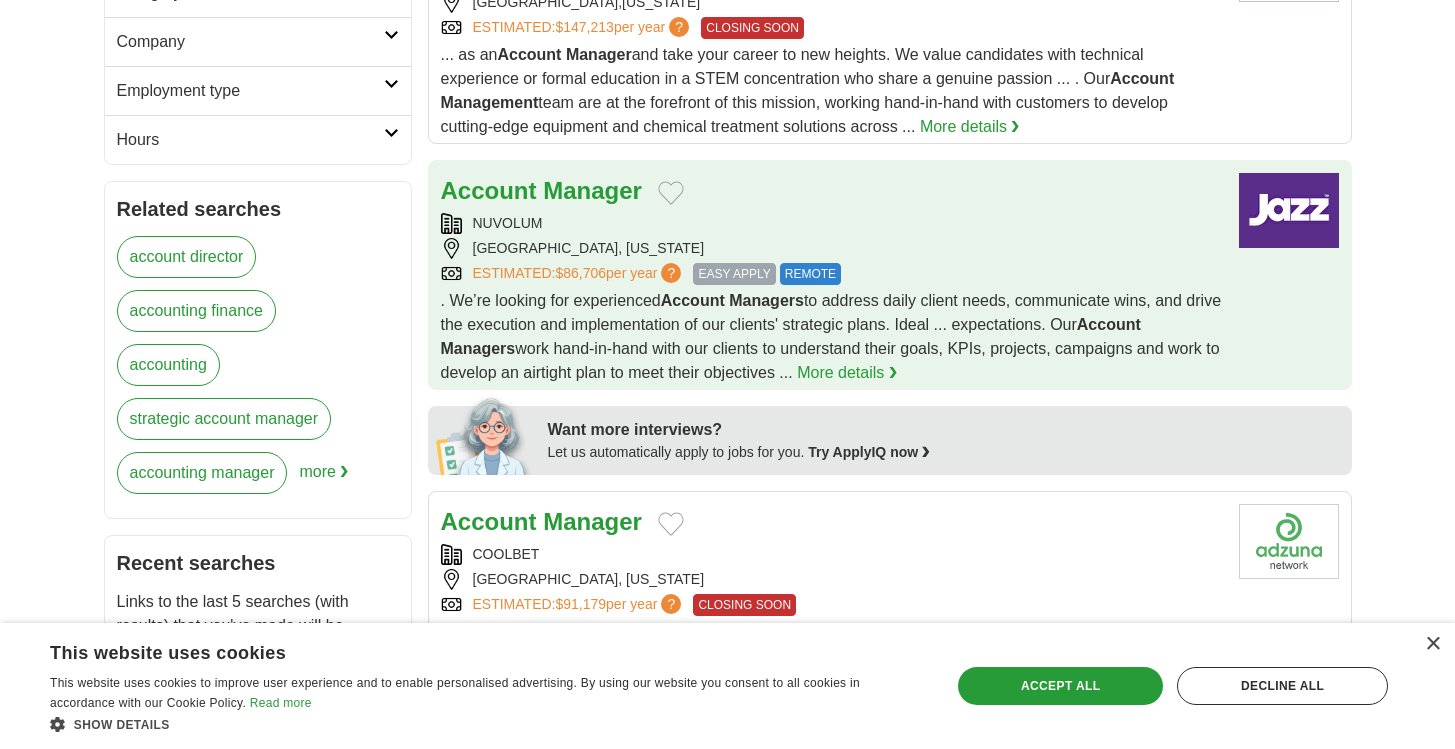 click on ". We’re looking for experienced  Account   Managers  to address daily client needs, communicate wins, and drive the execution and implementation of our clients' strategic plans. Ideal ...  expectations. Our  Account   Managers  work hand-in-hand with our clients to understand their goals, KPIs, projects, campaigns and work to develop an airtight plan to meet their objectives ..." at bounding box center [831, 336] 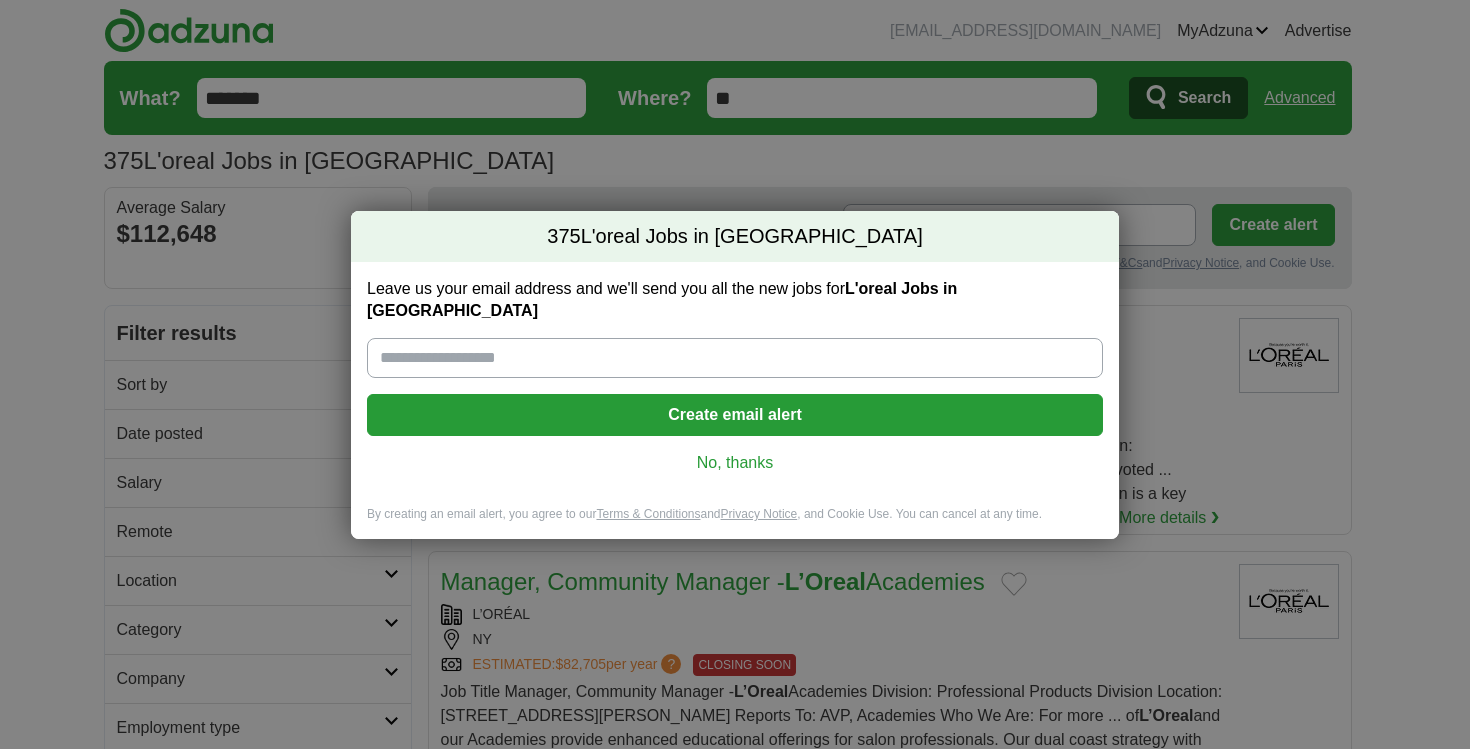 scroll, scrollTop: 0, scrollLeft: 0, axis: both 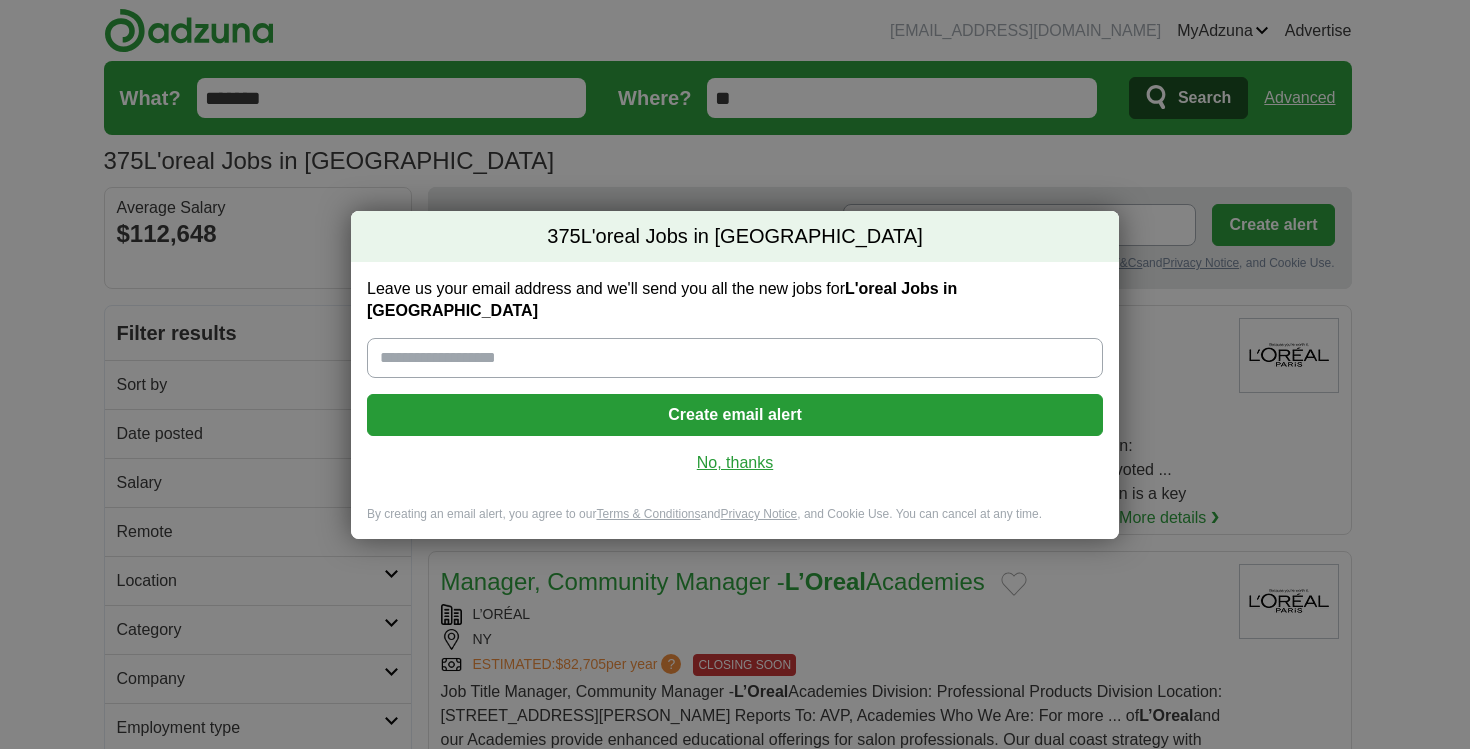 click on "No, thanks" at bounding box center [735, 463] 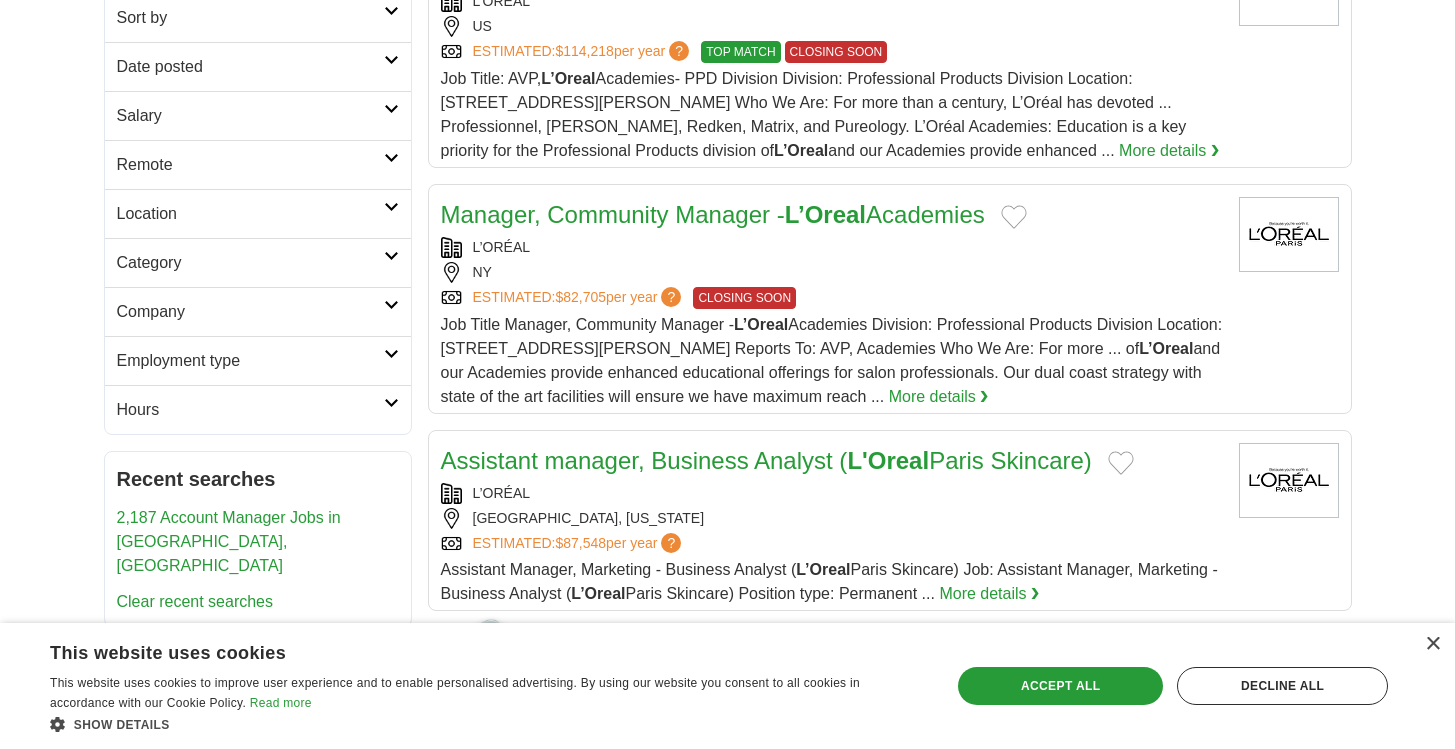 scroll, scrollTop: 0, scrollLeft: 0, axis: both 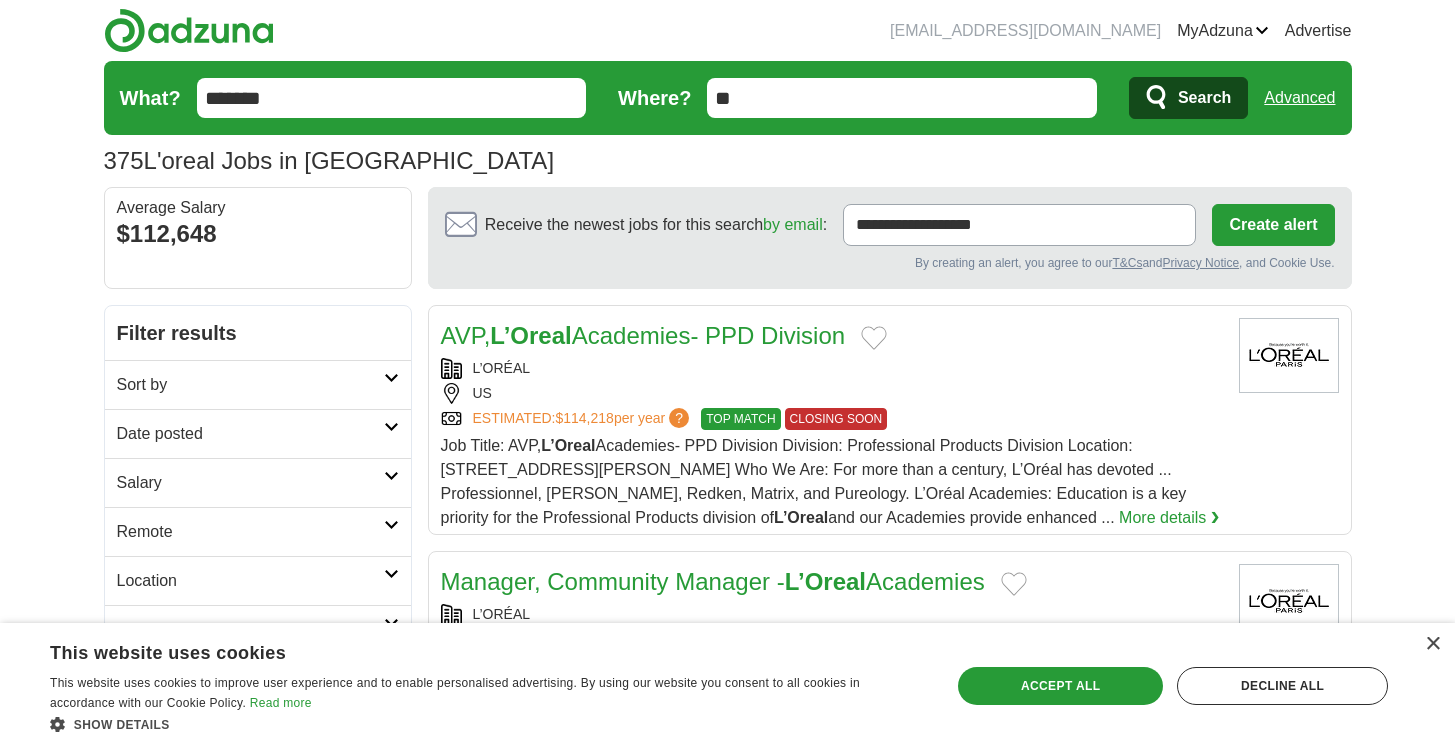 click at bounding box center [391, 378] 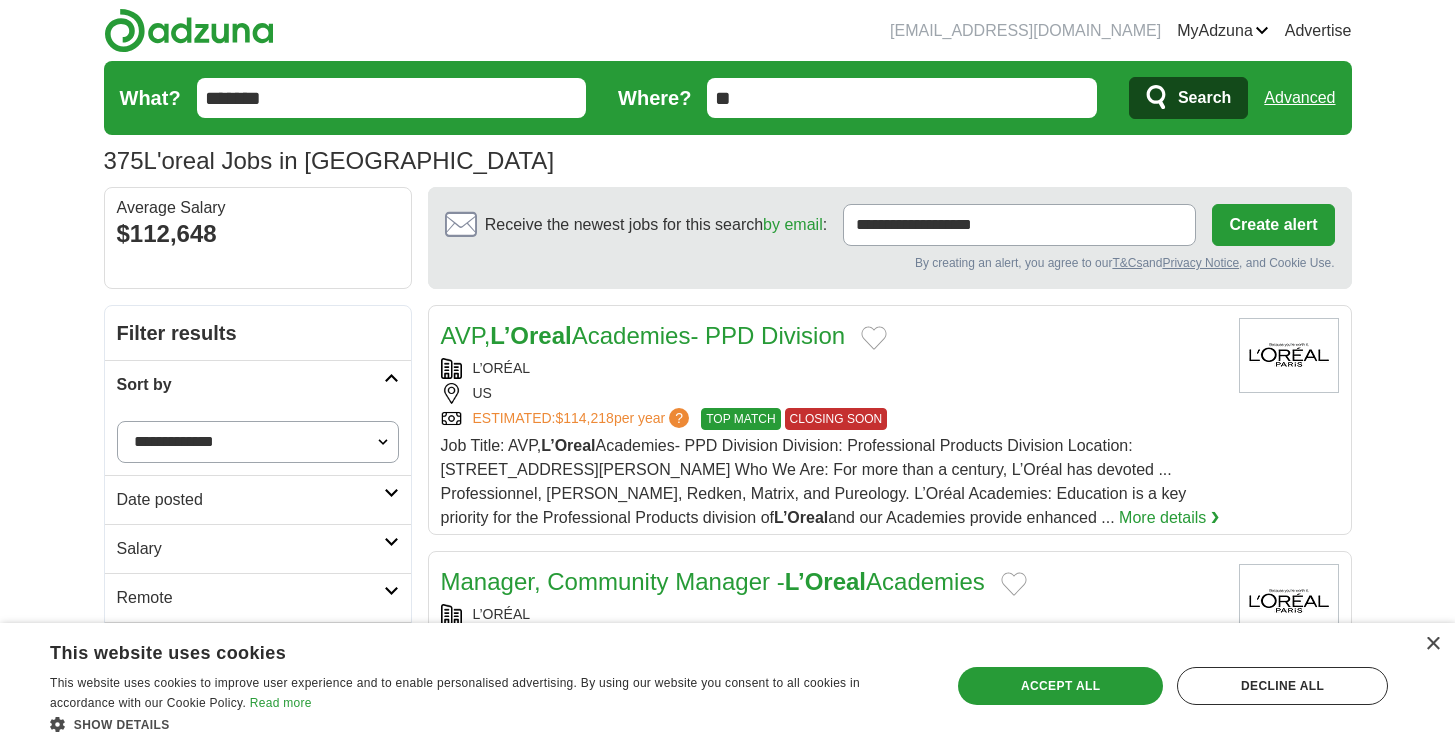 click on "Sort by" at bounding box center [258, 384] 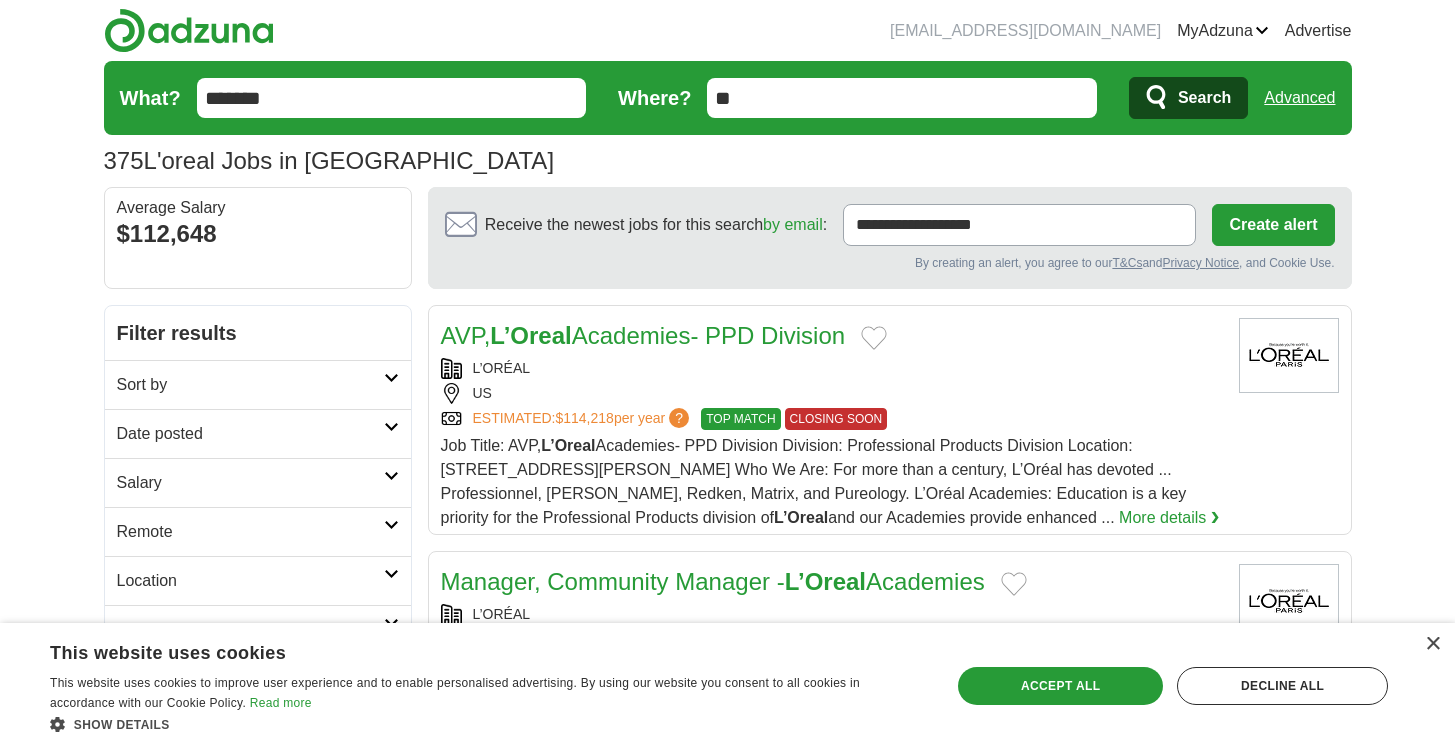 click at bounding box center [391, 574] 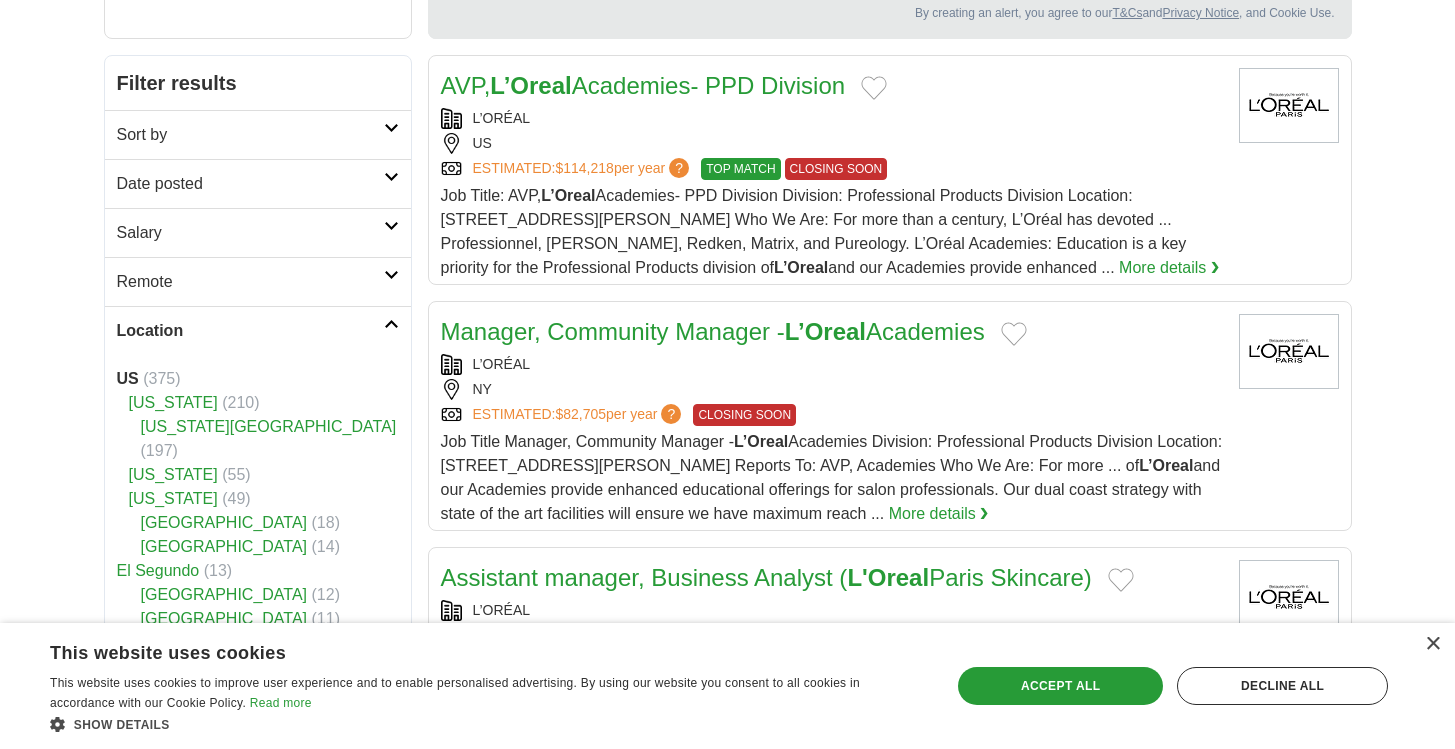 scroll, scrollTop: 281, scrollLeft: 0, axis: vertical 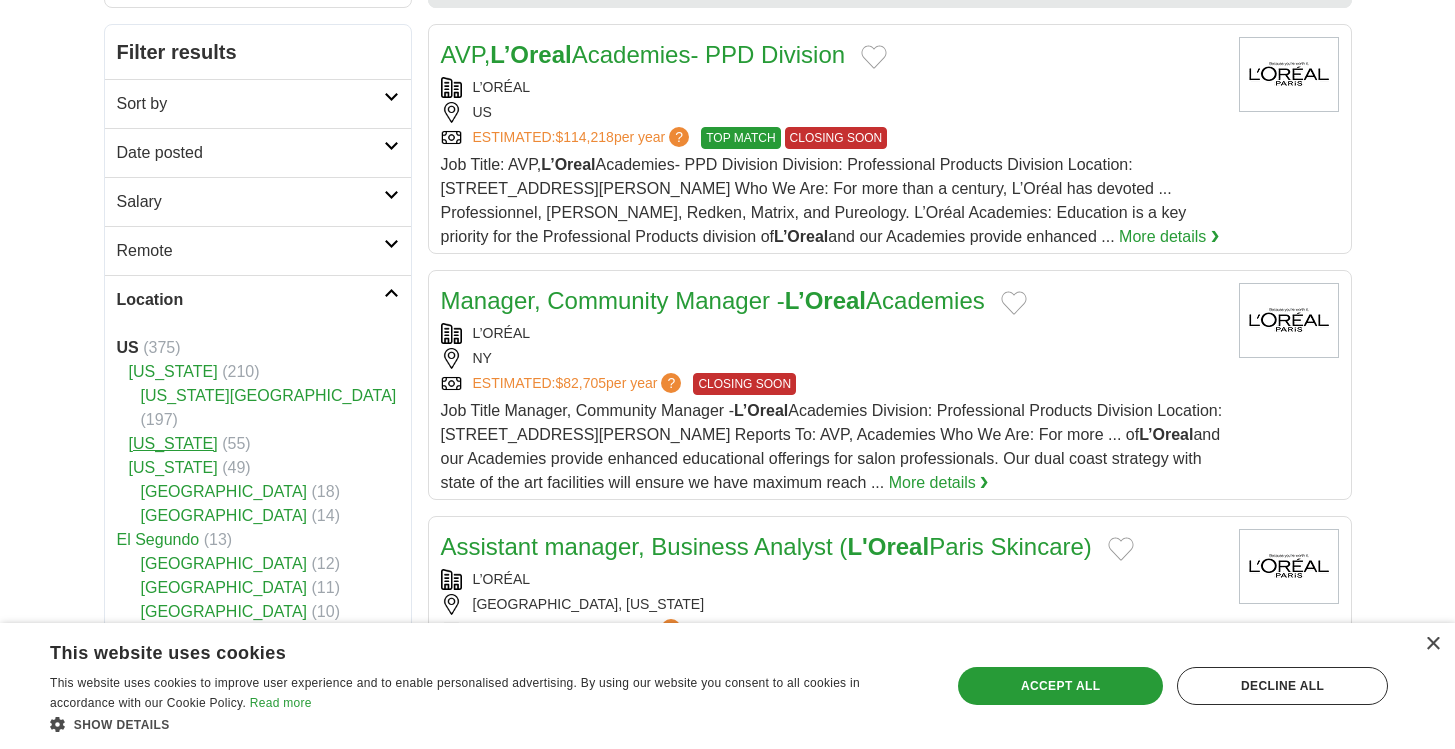 click on "[US_STATE]" at bounding box center [173, 443] 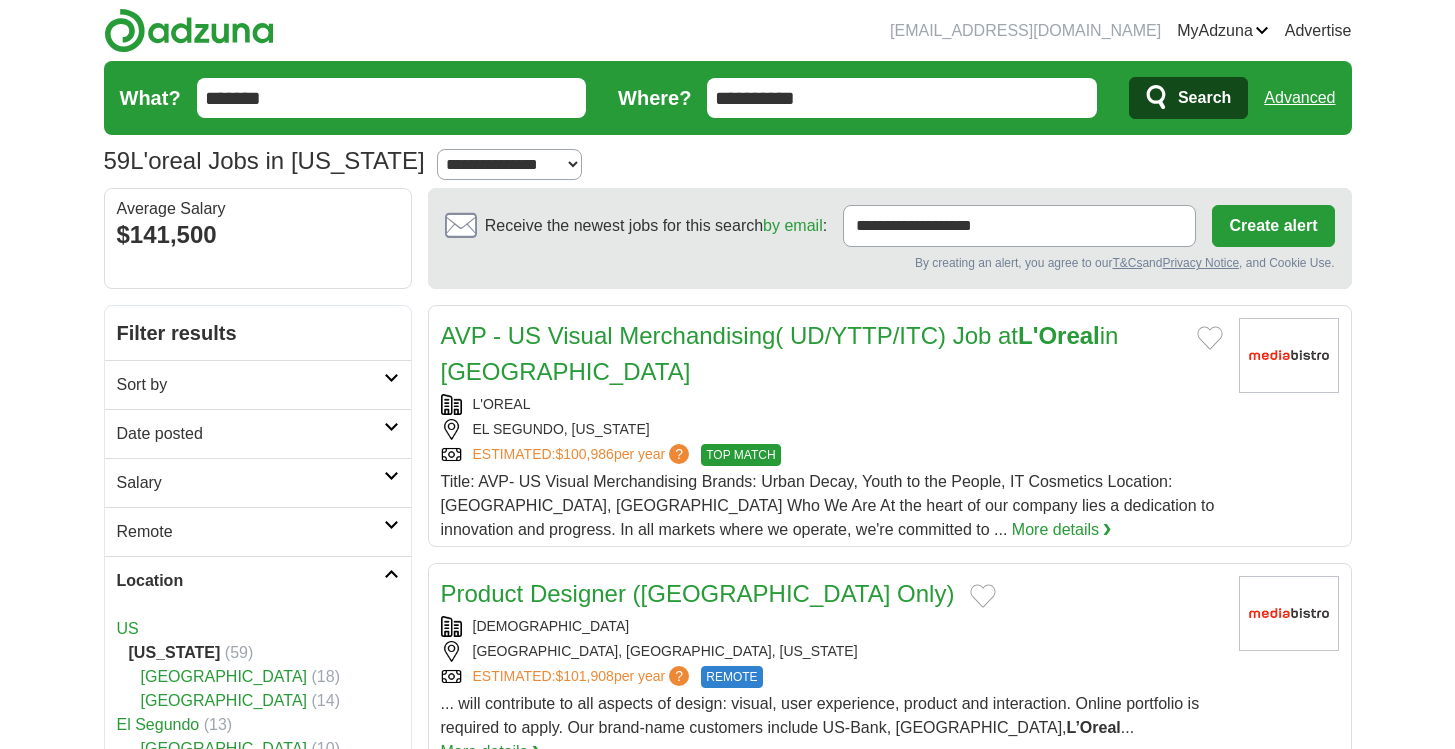 scroll, scrollTop: 0, scrollLeft: 0, axis: both 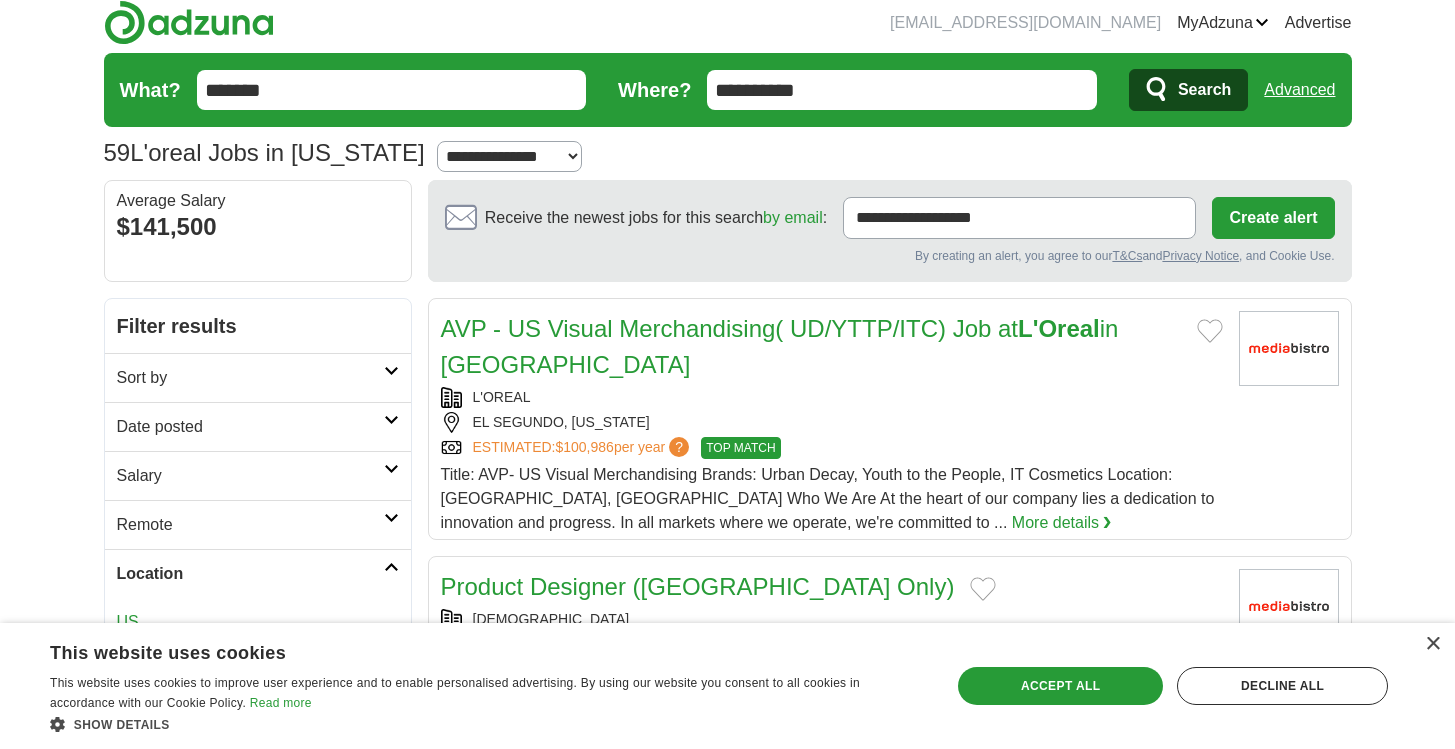 click on "×
This website uses cookies
This website uses cookies to improve user experience and to enable personalised advertising. By using our website you consent to all cookies in accordance with our Cookie Policy.
Read more
Show details
Hide details
Save & Close
Accept all
Decline all
Strictly necessary" at bounding box center [727, 686] 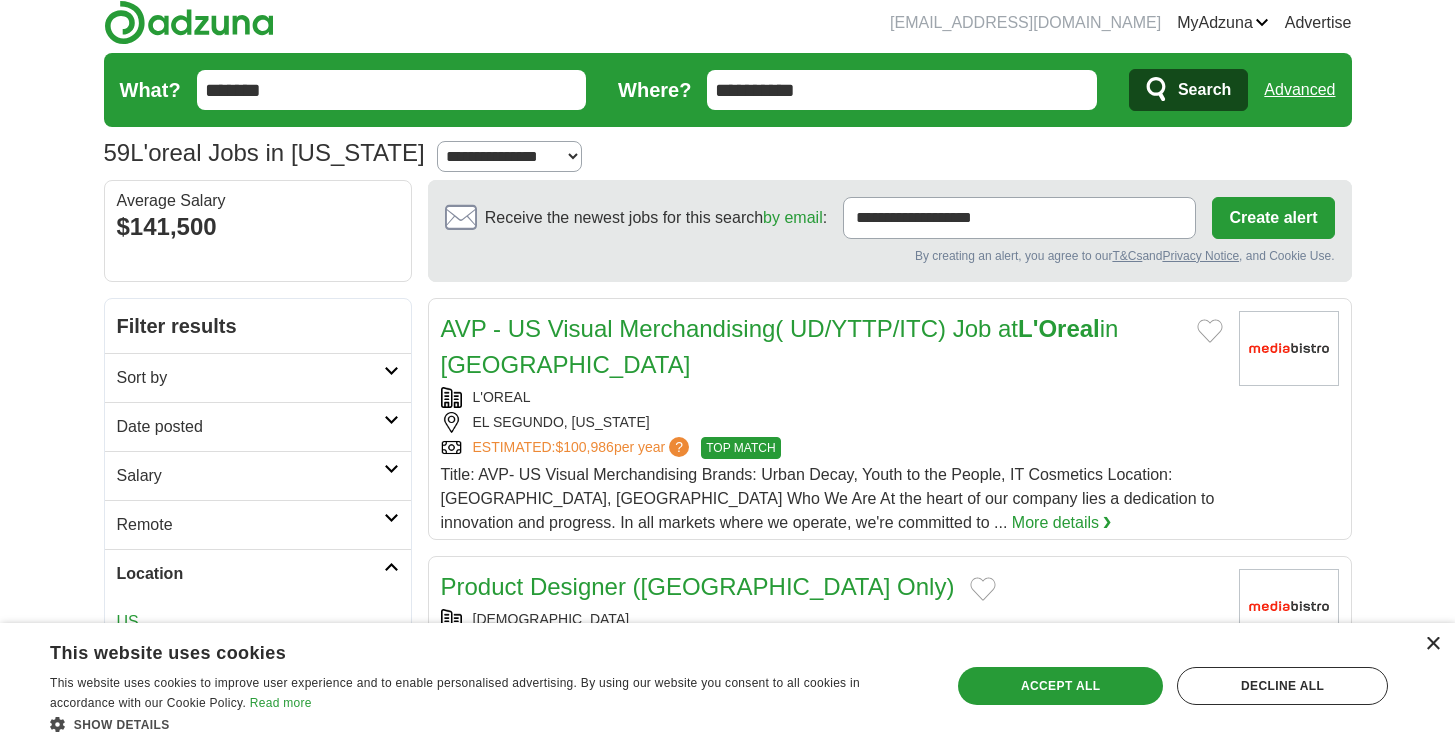 click on "×" at bounding box center [1432, 644] 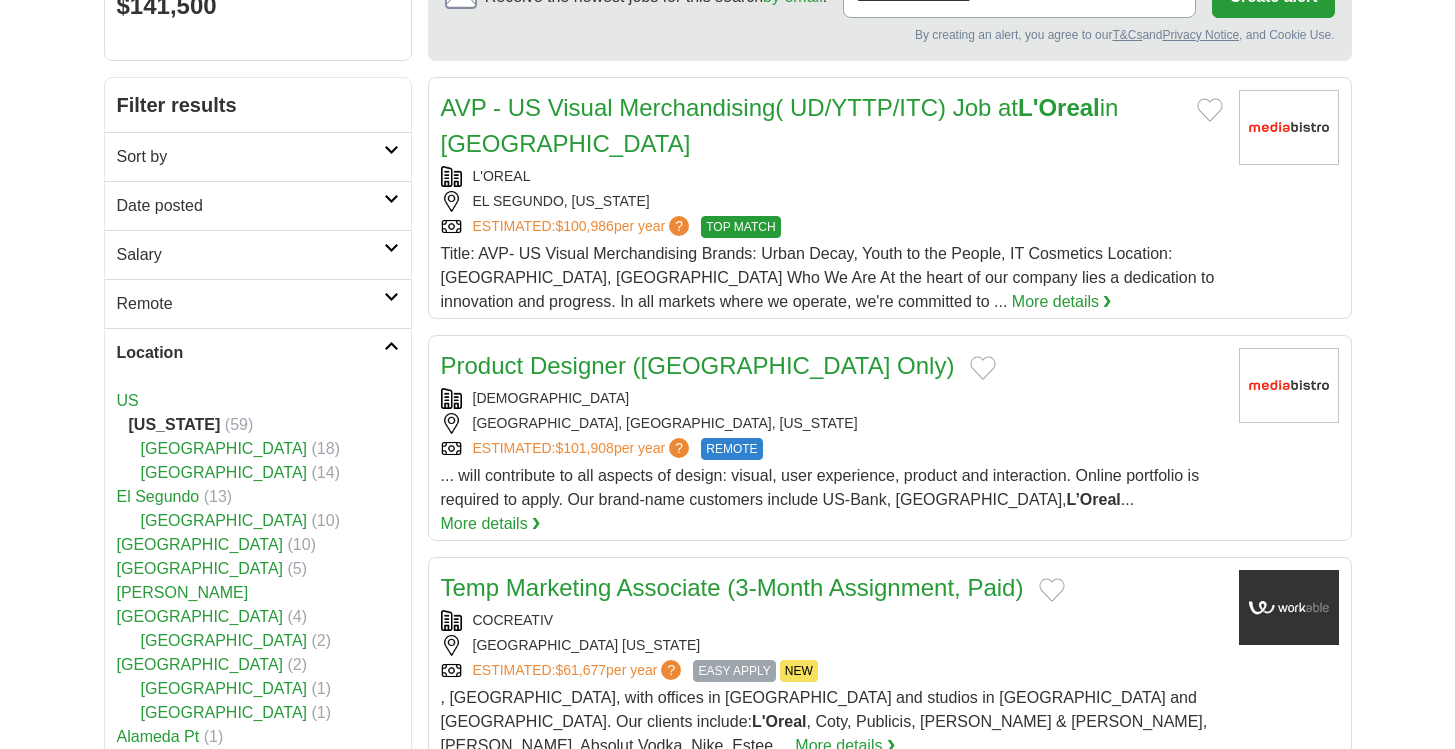 scroll, scrollTop: 231, scrollLeft: 0, axis: vertical 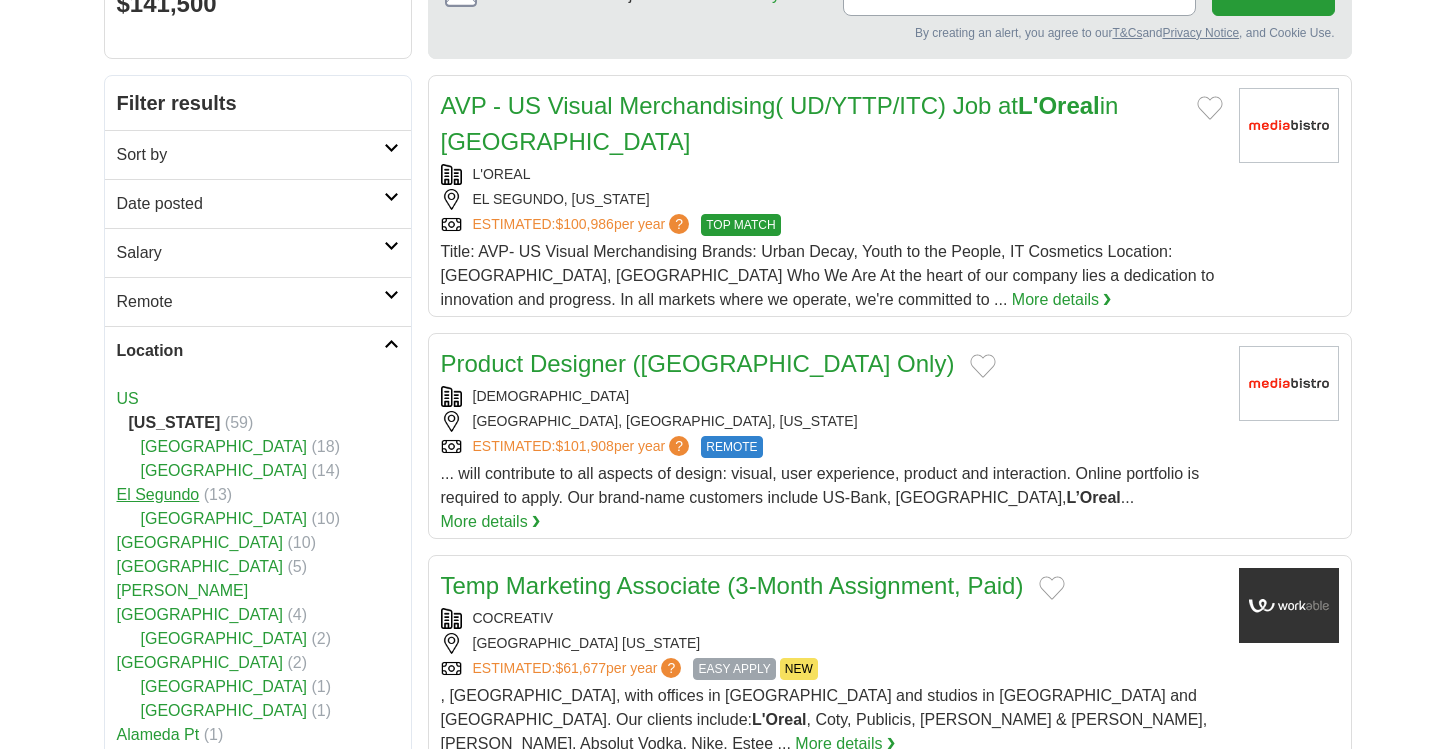 click on "El Segundo" at bounding box center (158, 494) 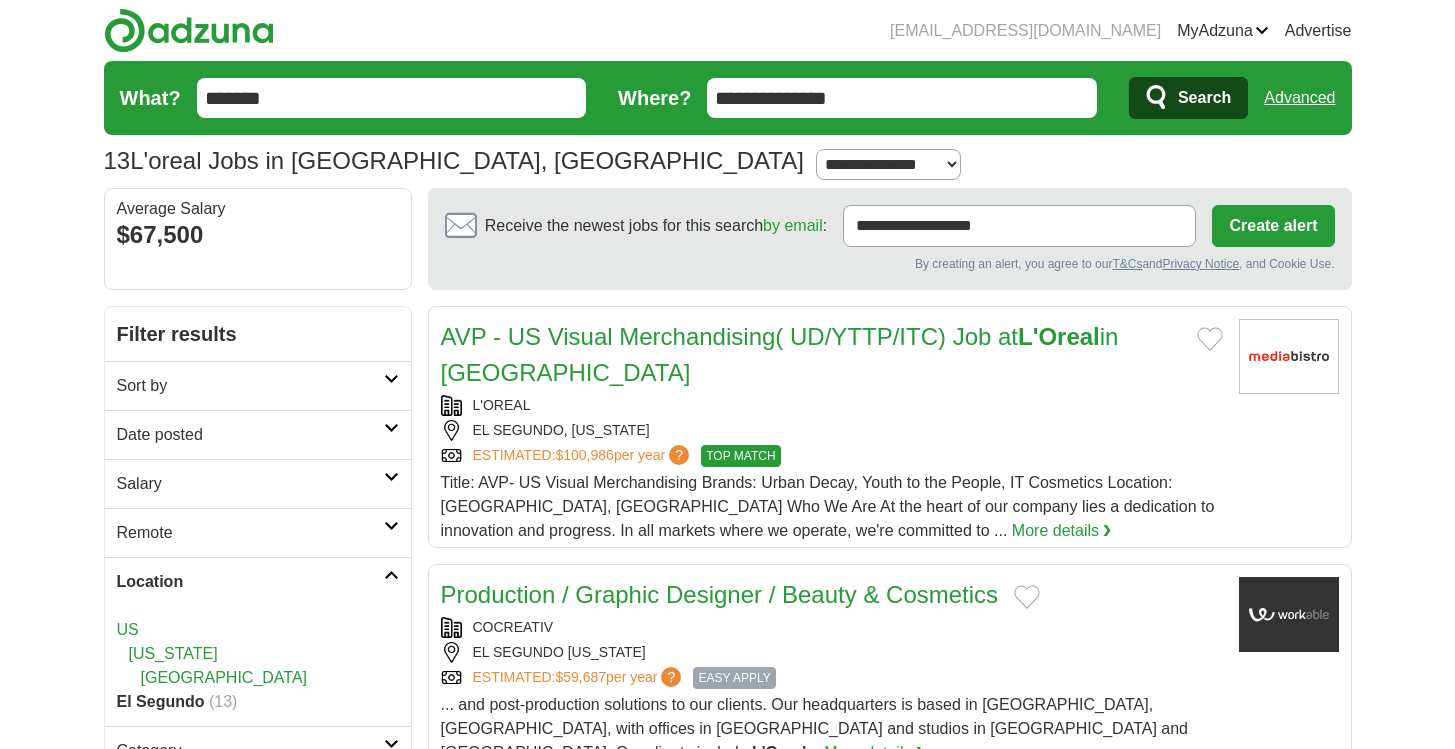 scroll, scrollTop: 0, scrollLeft: 0, axis: both 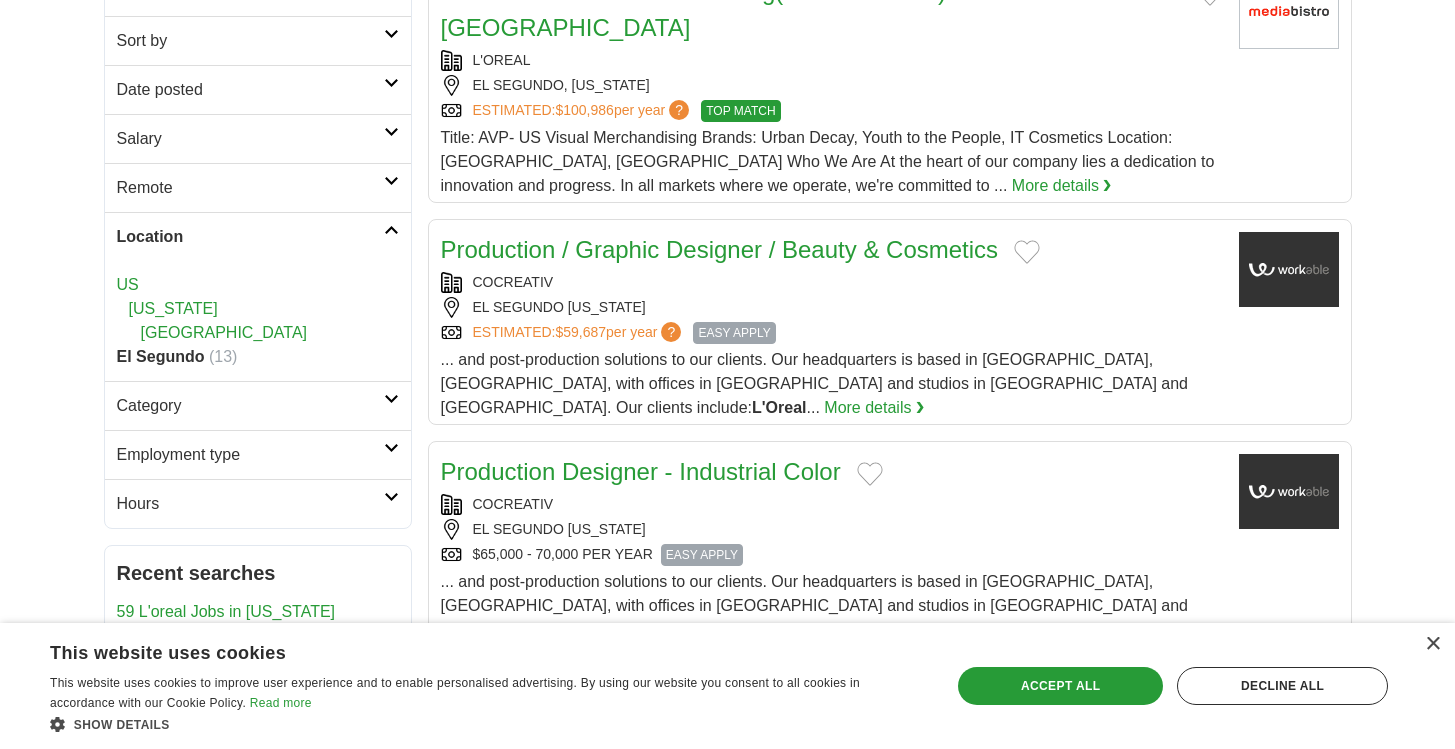 click on "[US_STATE]" at bounding box center [258, 309] 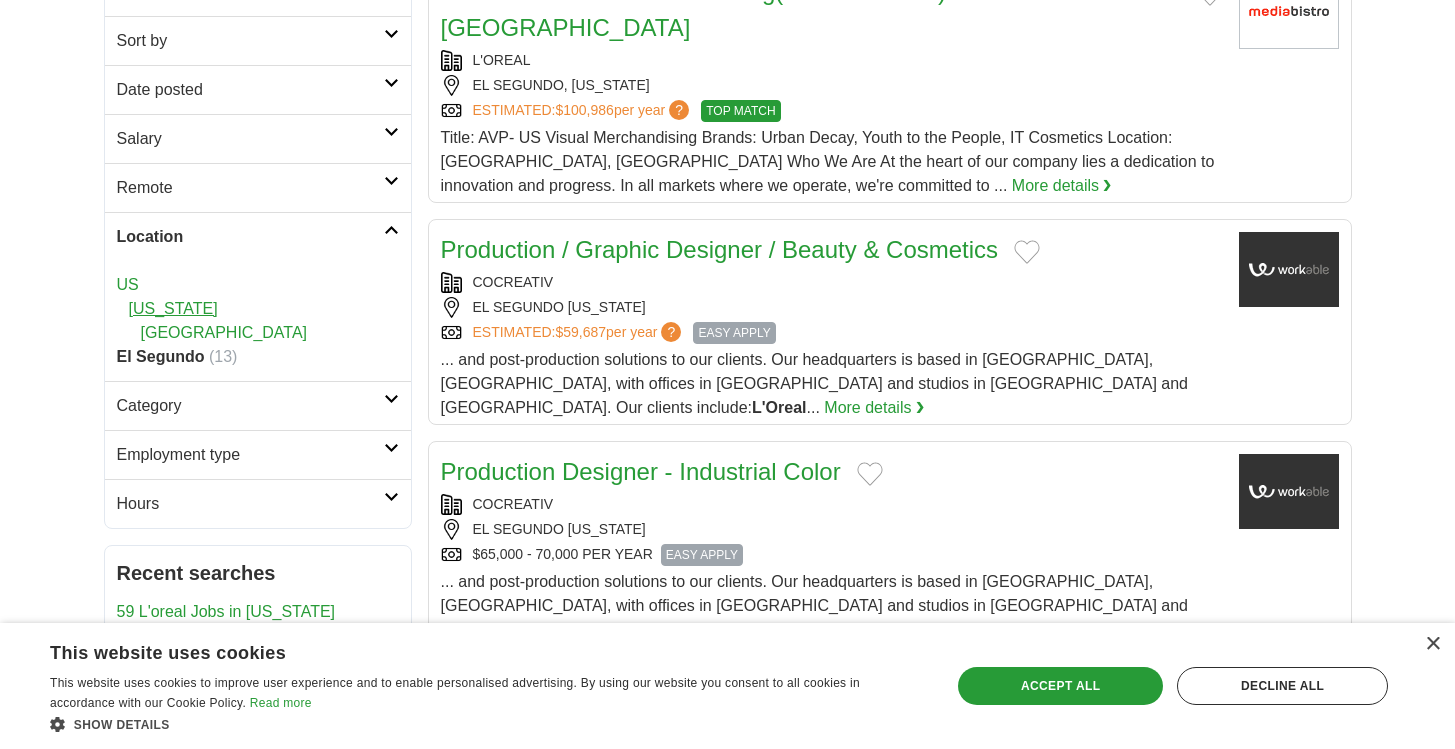click on "[US_STATE]" at bounding box center [173, 308] 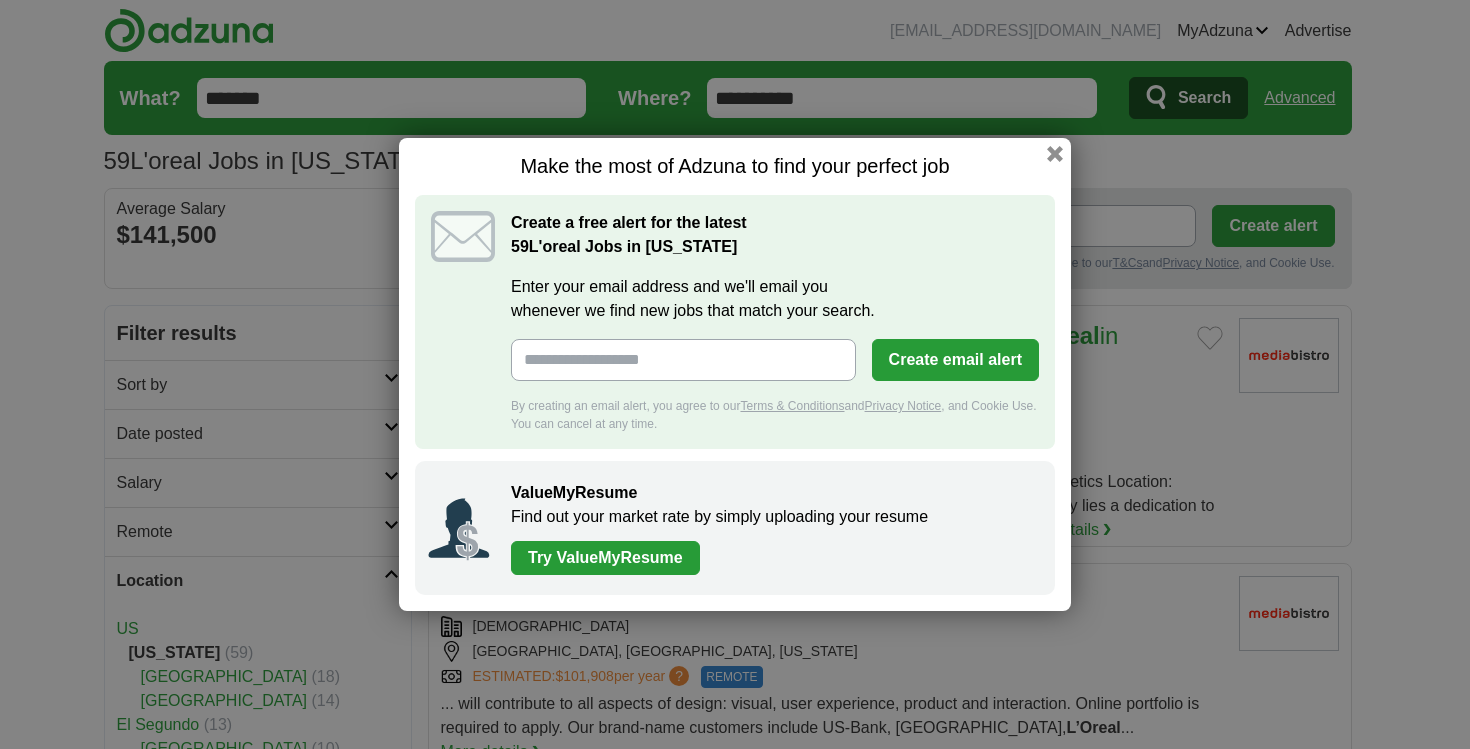 scroll, scrollTop: 0, scrollLeft: 0, axis: both 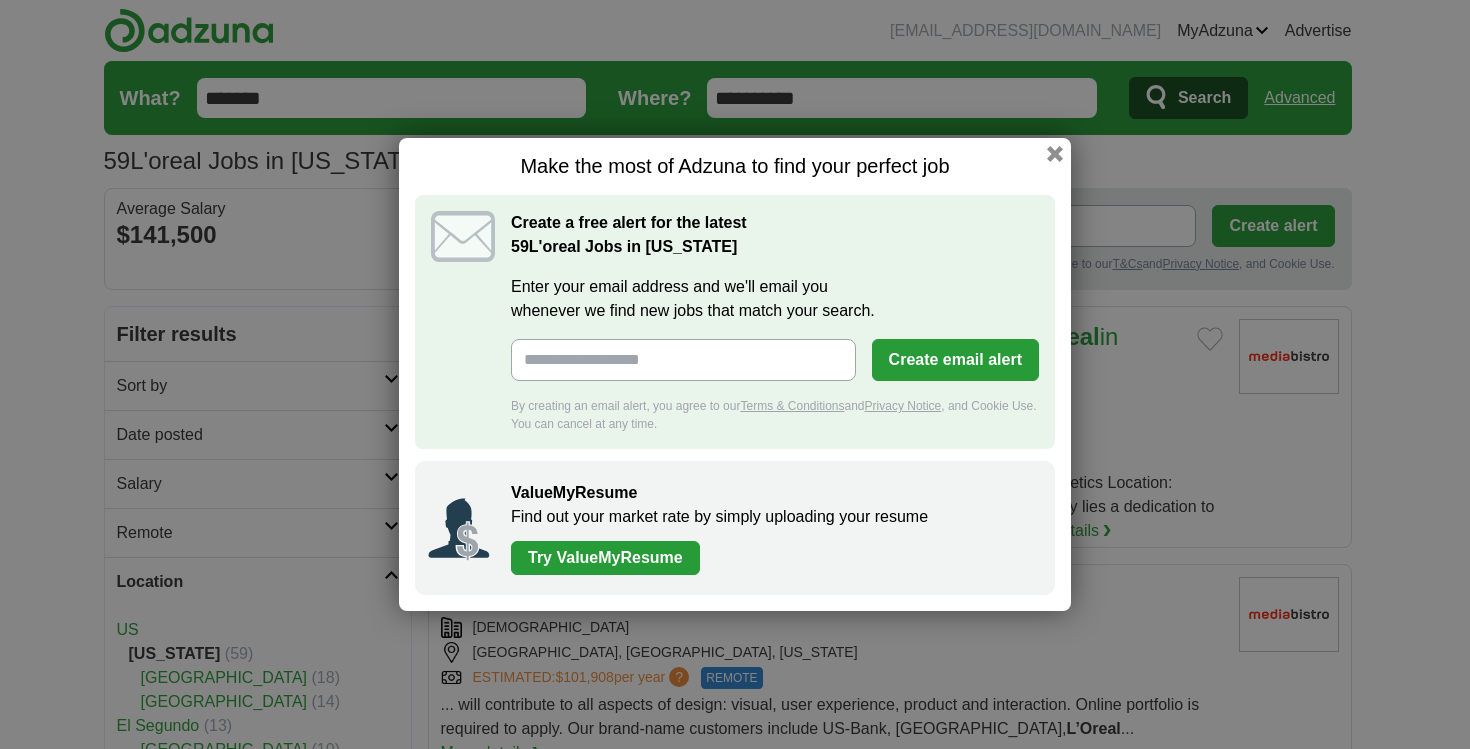 click on "Make the most of Adzuna to find your perfect job
Create a free alert for the latest
59
L'oreal Jobs in [US_STATE]
Enter your email address and we'll email you whenever we find new jobs that match your search.
Create email alert
By creating an email alert, you agree to our  Terms & Conditions  and  Privacy Notice , and Cookie Use. You can cancel at any time.
ValueMyResume
Find out your market rate by simply uploading your resume
Try ValueMyResume" at bounding box center [735, 374] 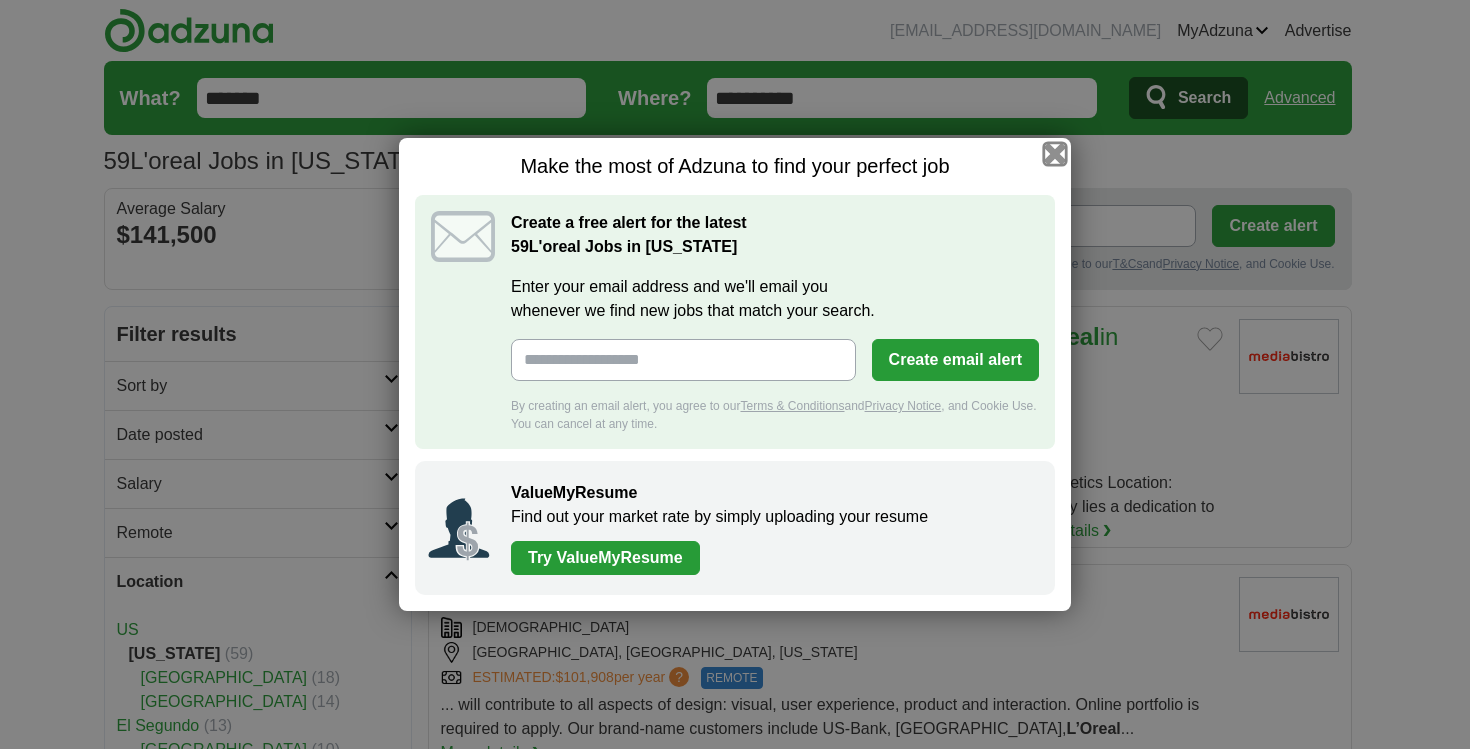 click at bounding box center [1055, 154] 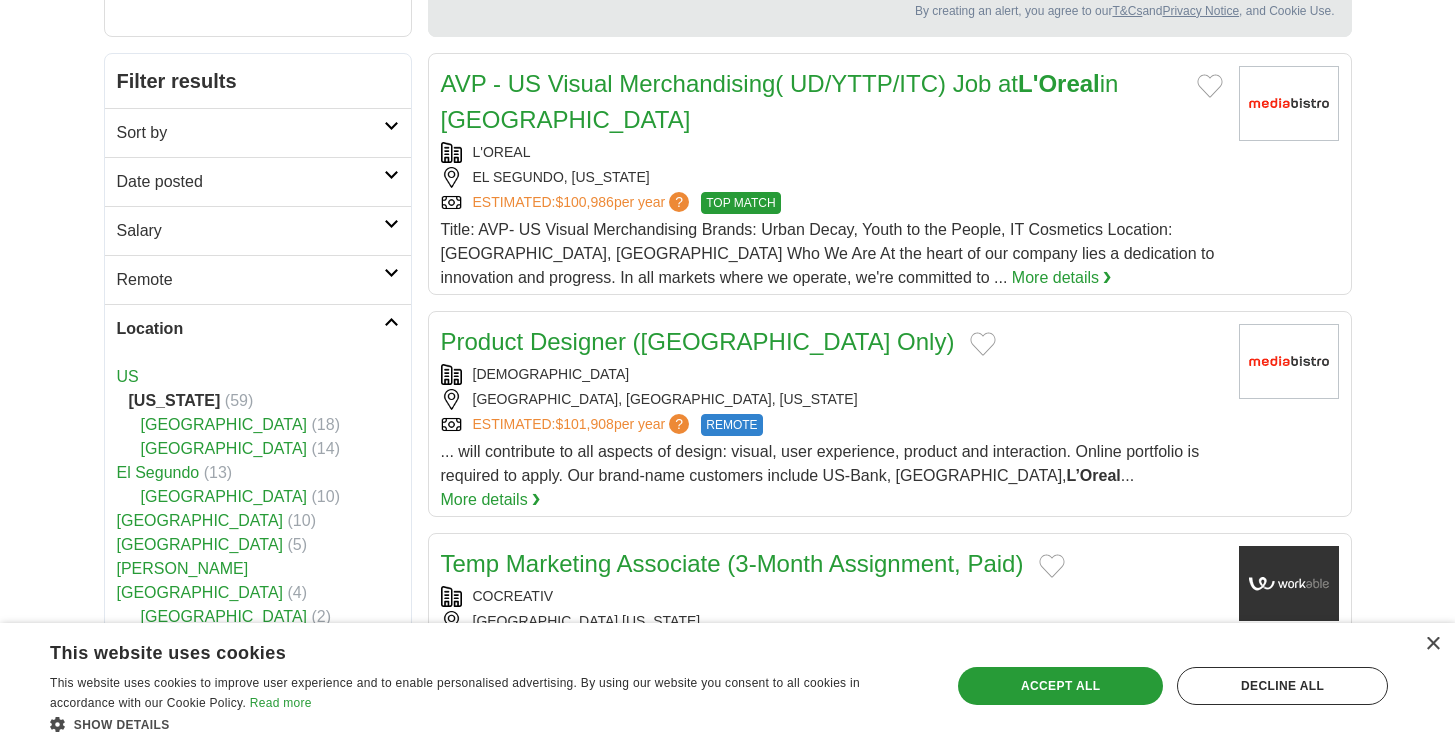 scroll, scrollTop: 0, scrollLeft: 0, axis: both 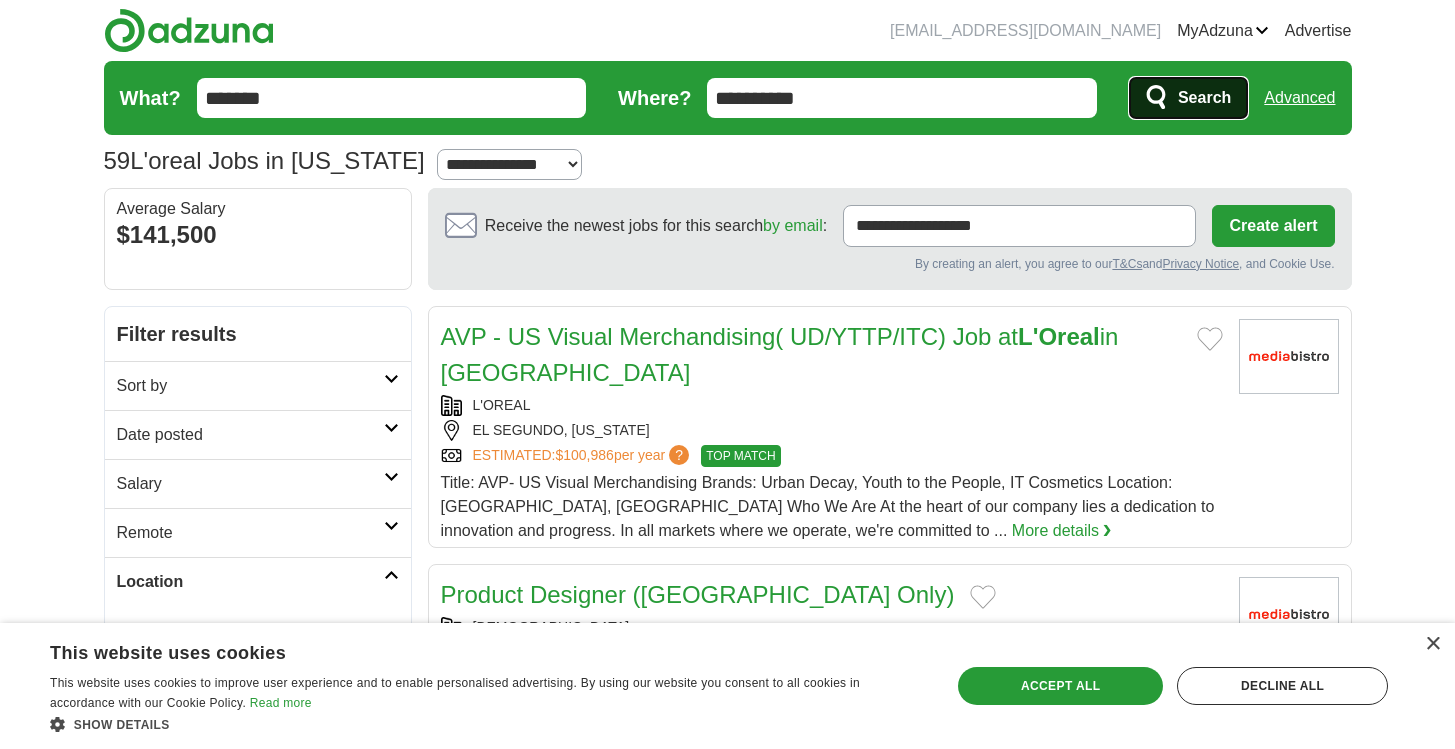 click on "Search" at bounding box center [1204, 98] 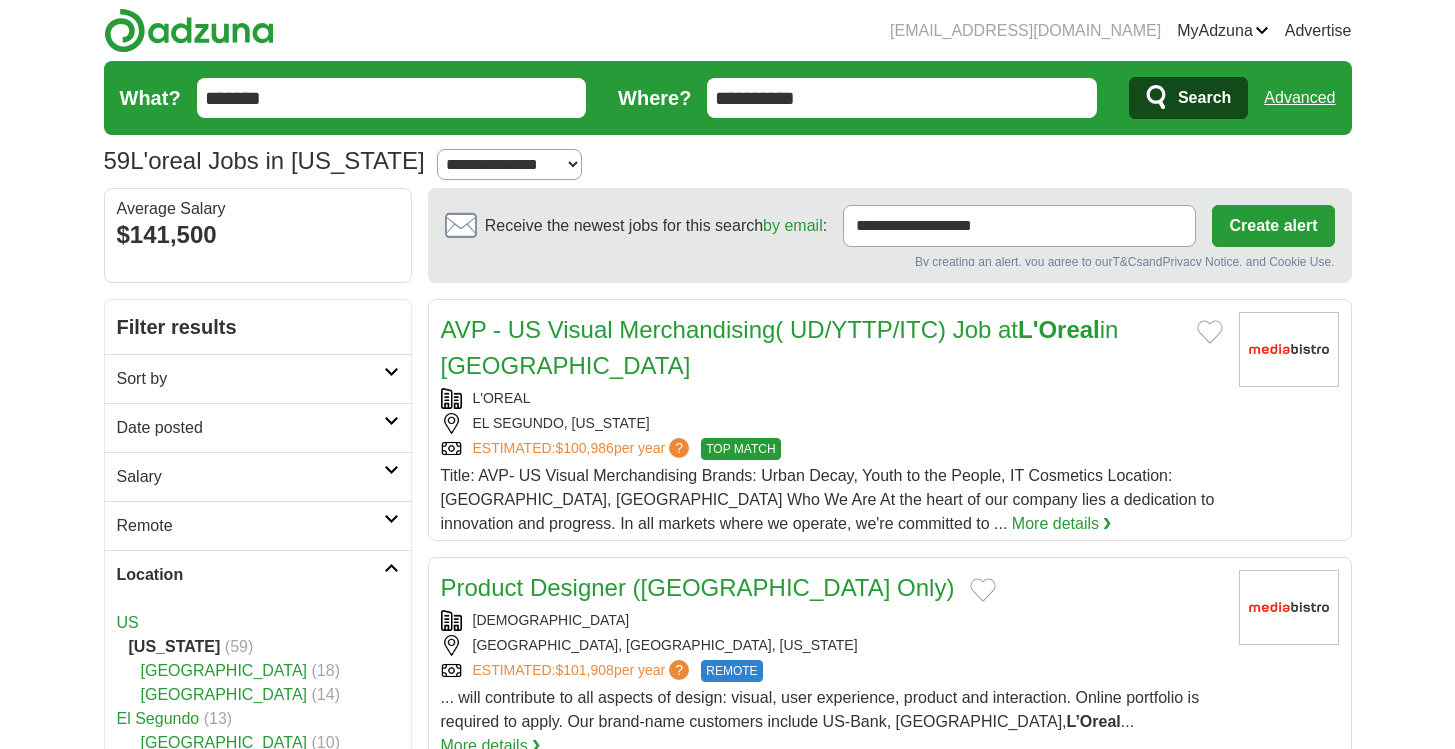 scroll, scrollTop: 0, scrollLeft: 0, axis: both 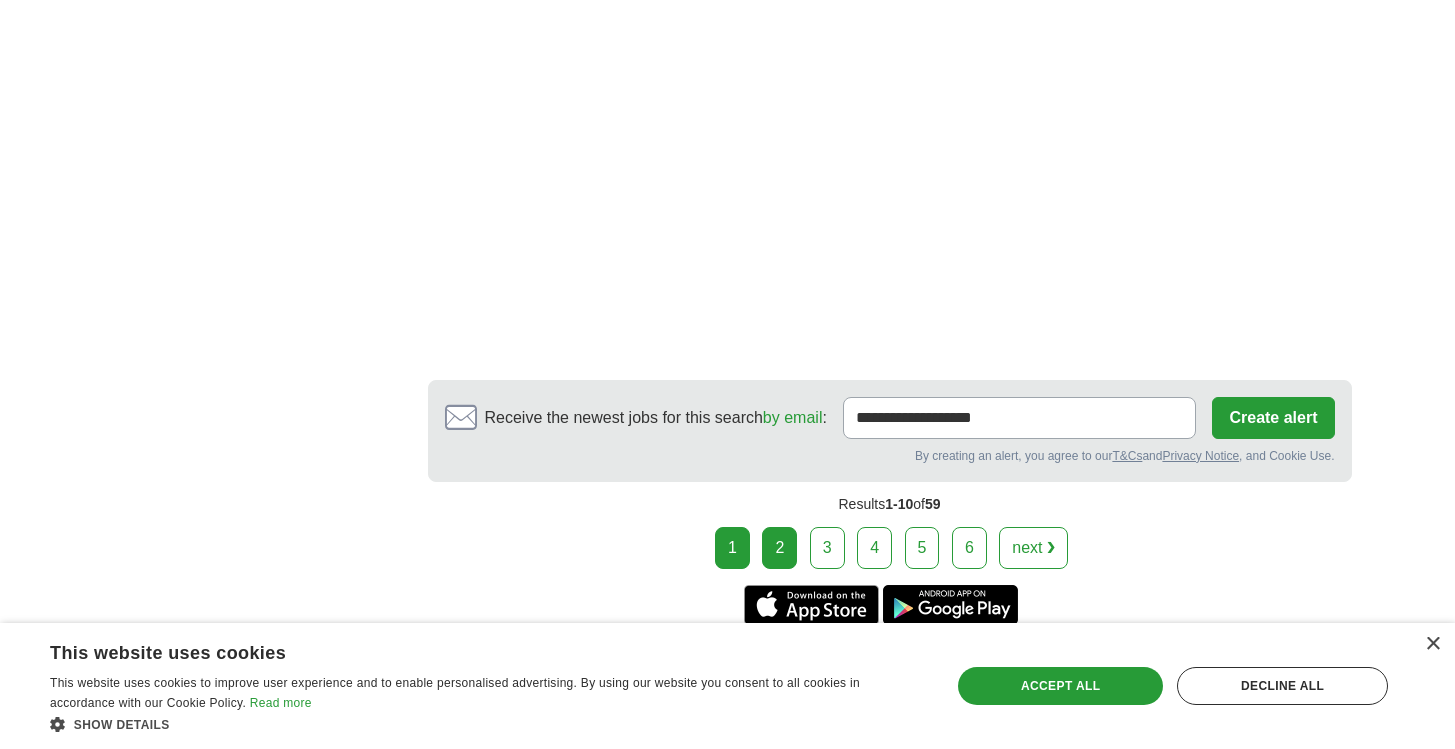 click on "2" at bounding box center (779, 548) 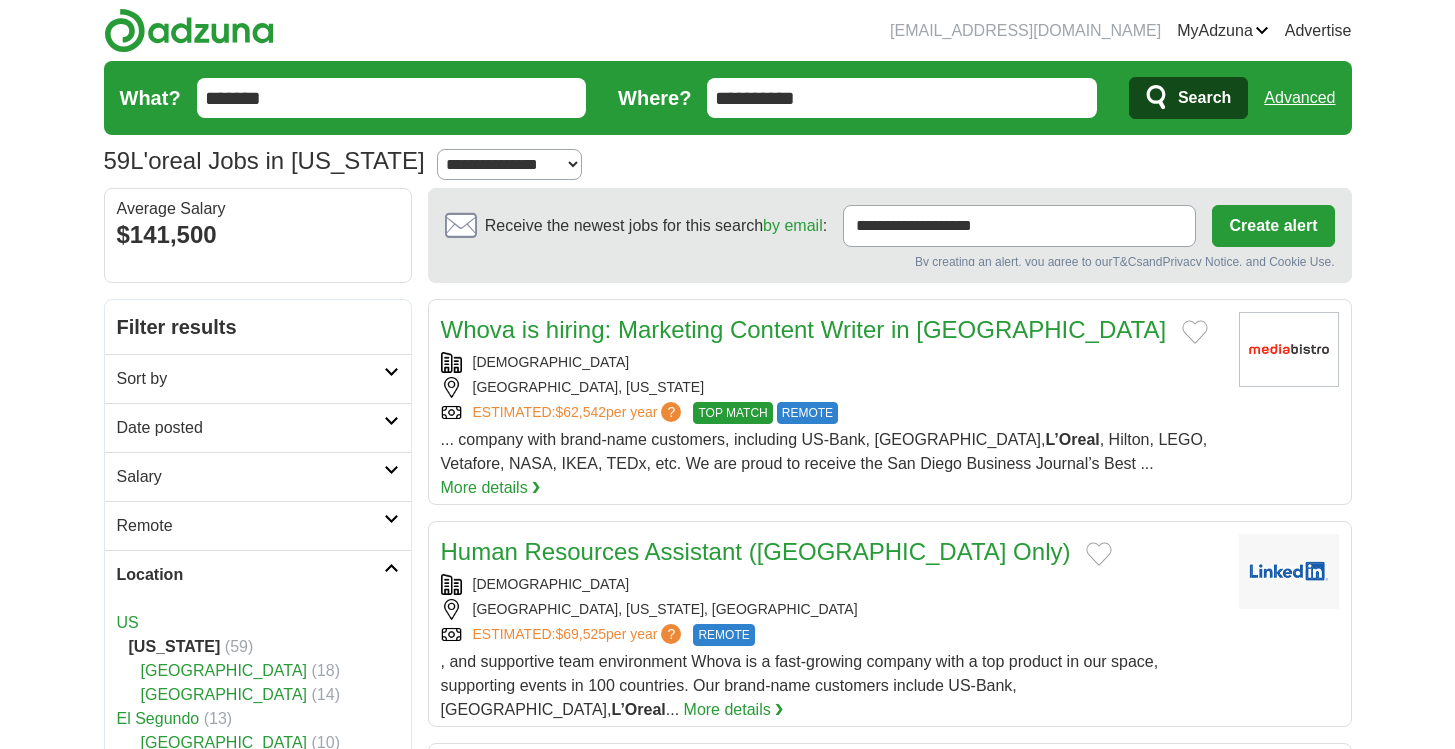 scroll, scrollTop: 0, scrollLeft: 0, axis: both 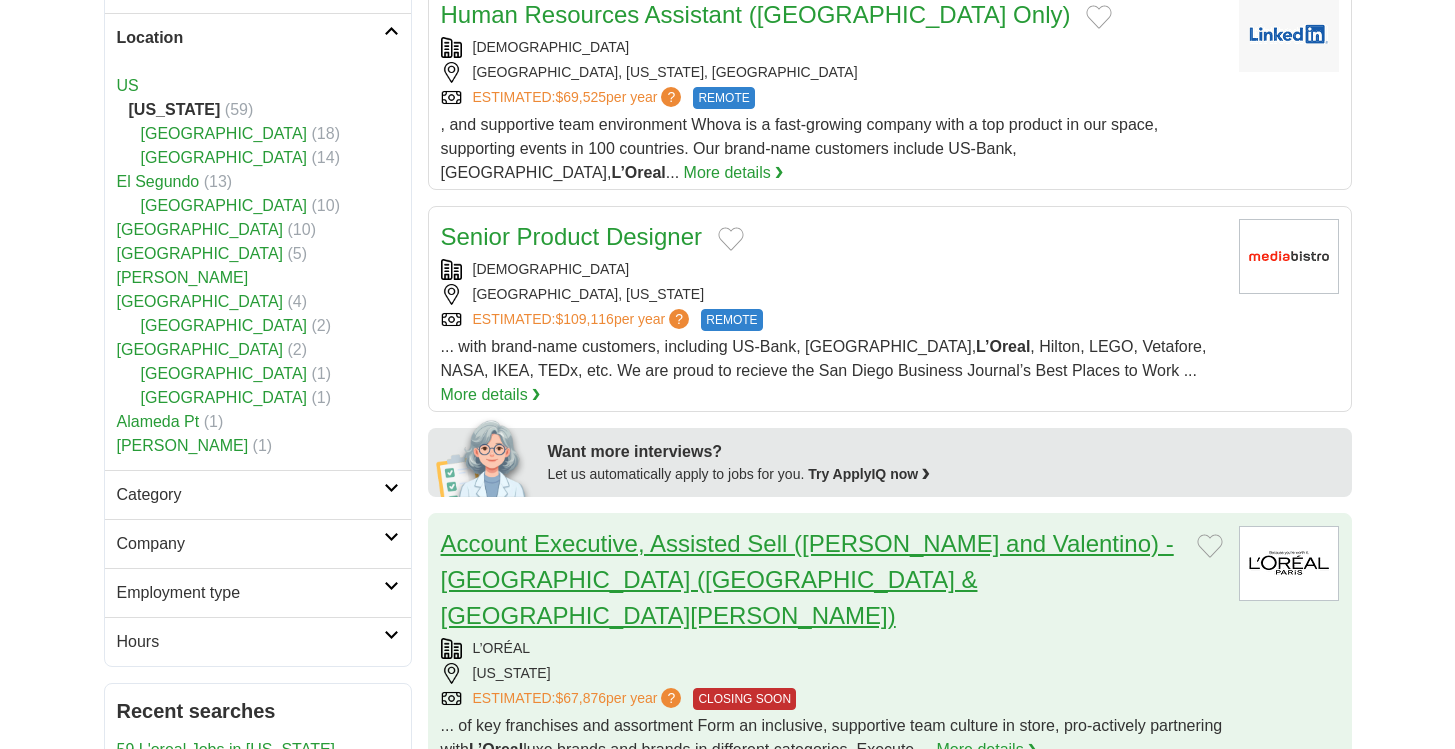 click on "Account Executive, Assisted Sell ([PERSON_NAME] and Valentino) - [GEOGRAPHIC_DATA] ([GEOGRAPHIC_DATA] & [GEOGRAPHIC_DATA][PERSON_NAME])" at bounding box center (807, 579) 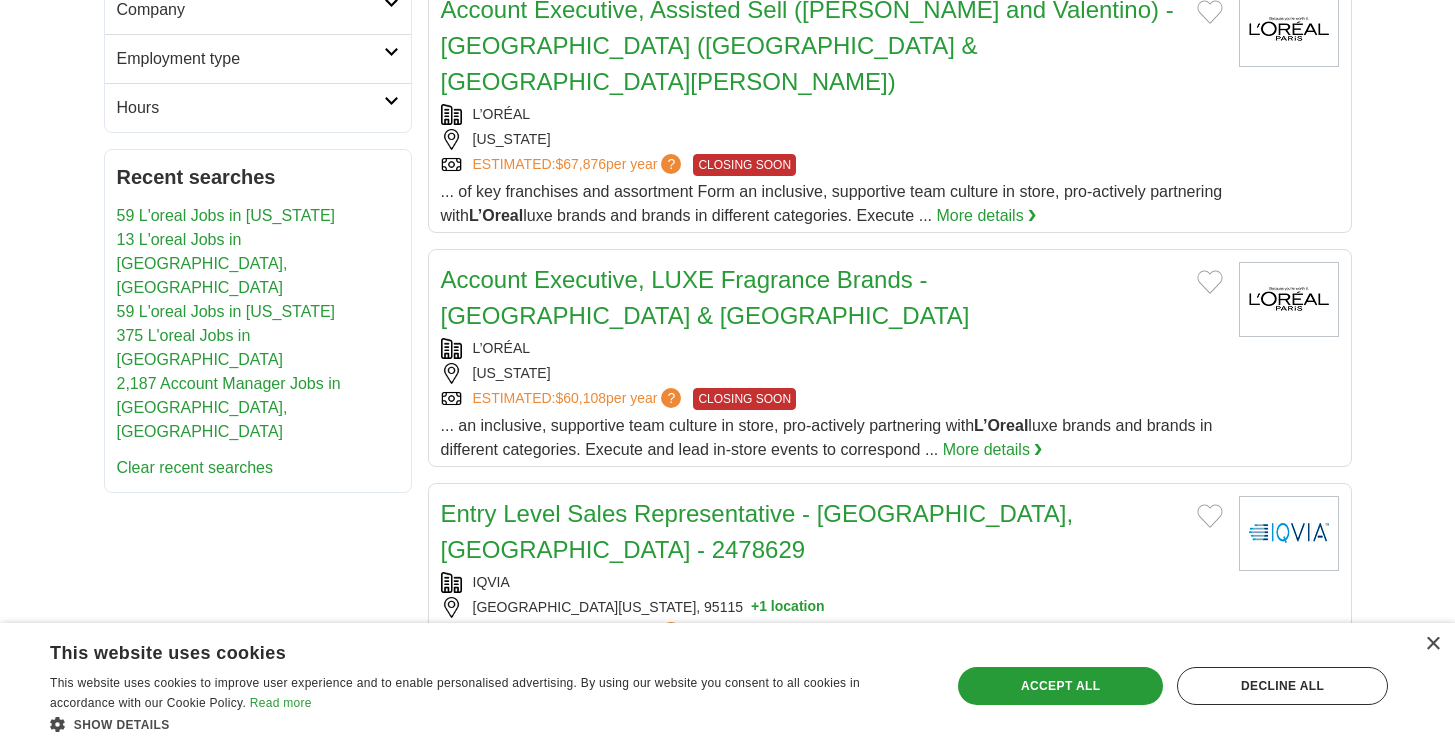 scroll, scrollTop: 0, scrollLeft: 0, axis: both 